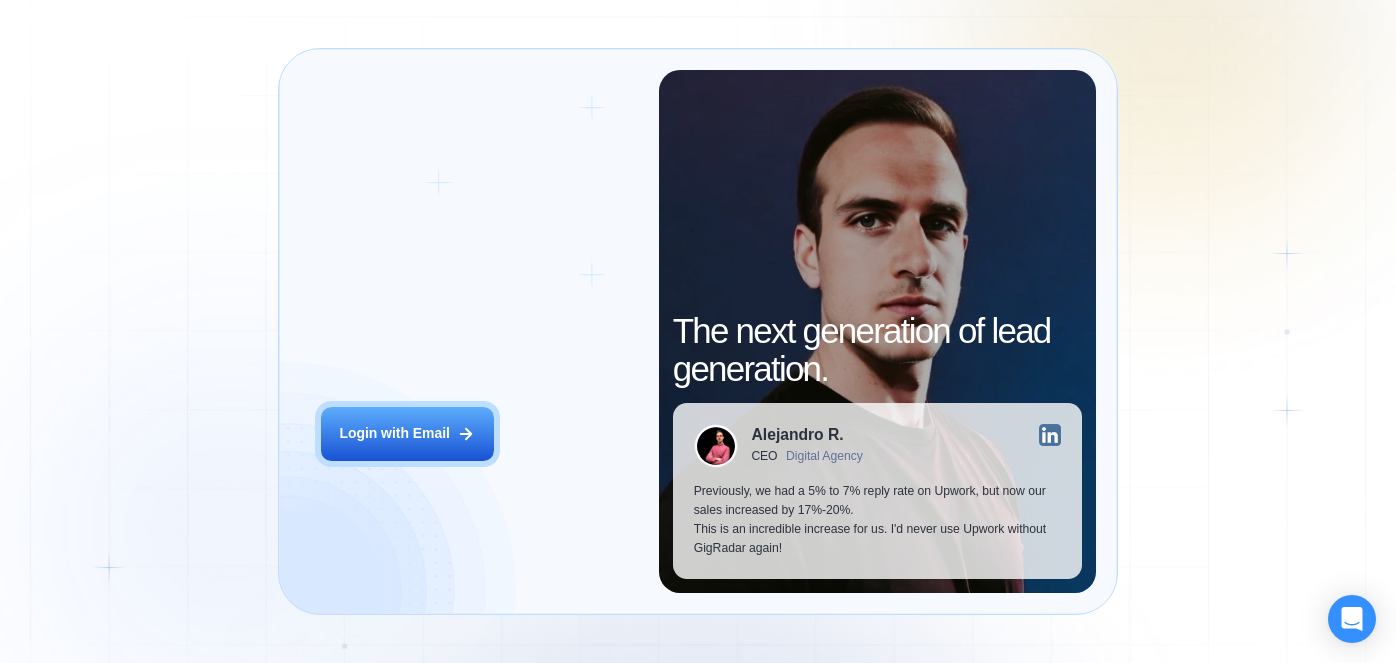 scroll, scrollTop: 0, scrollLeft: 0, axis: both 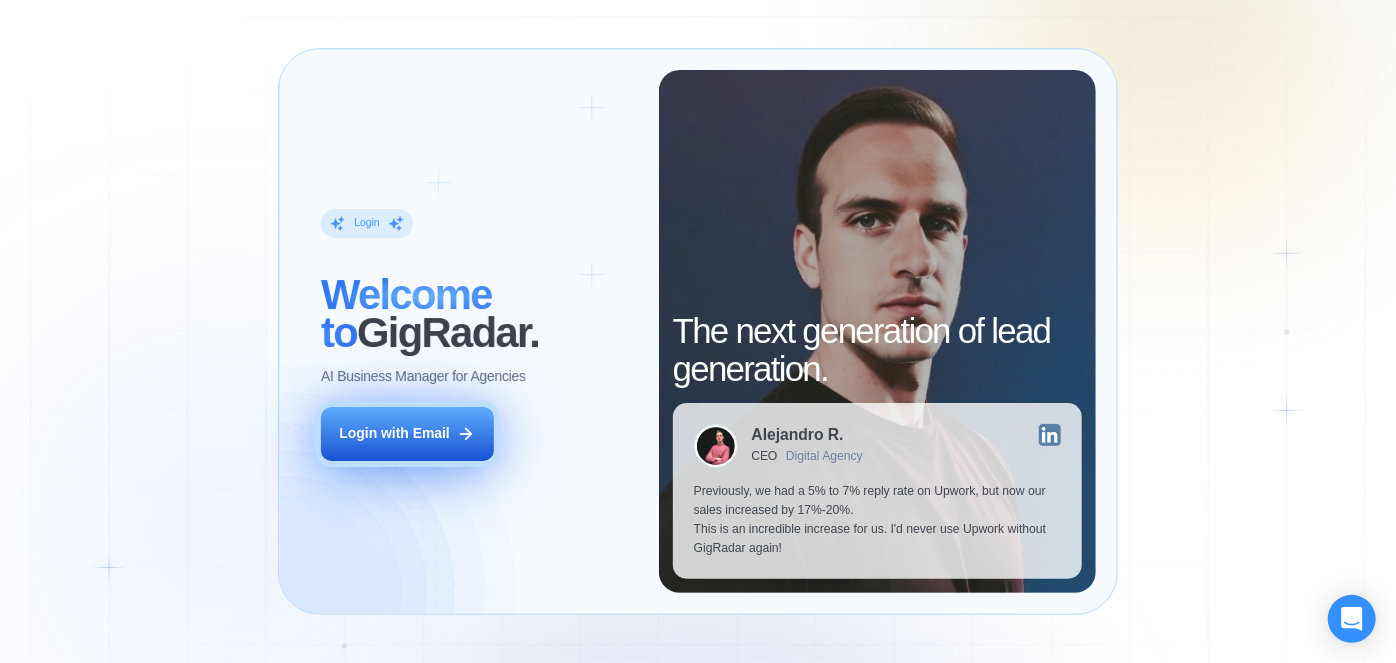 click on "Login with Email" at bounding box center [394, 433] 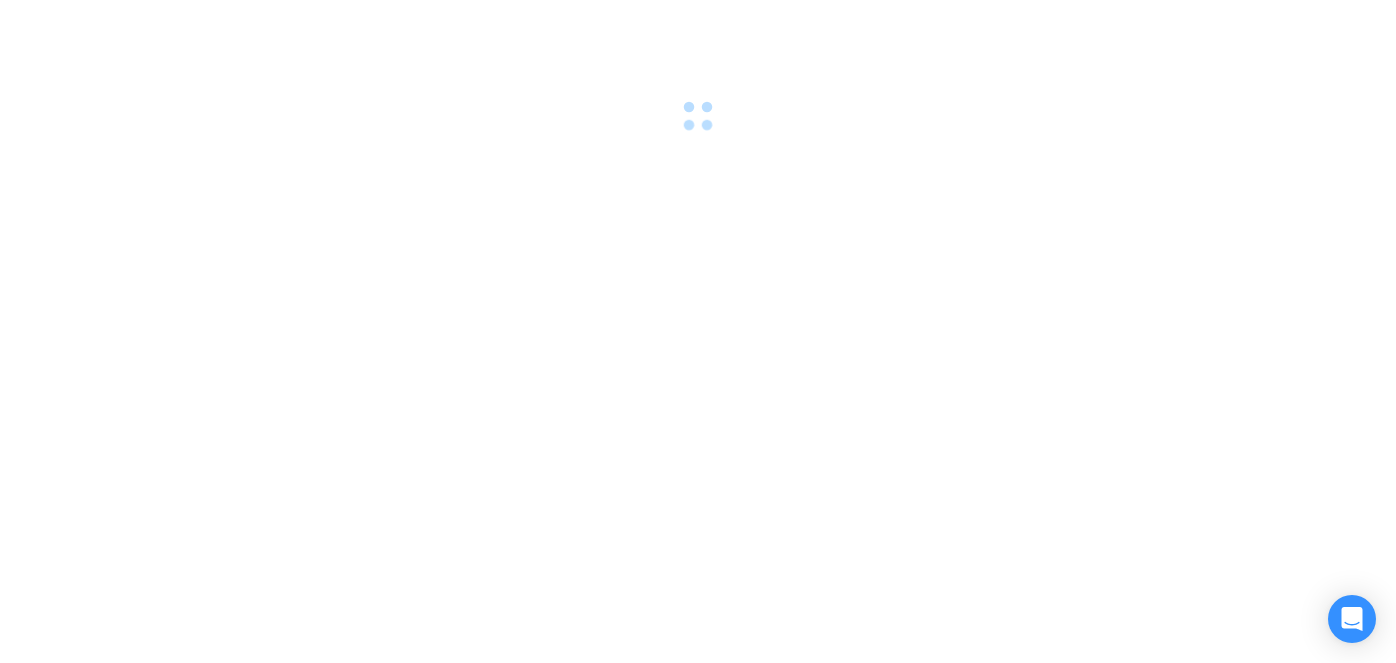 scroll, scrollTop: 0, scrollLeft: 0, axis: both 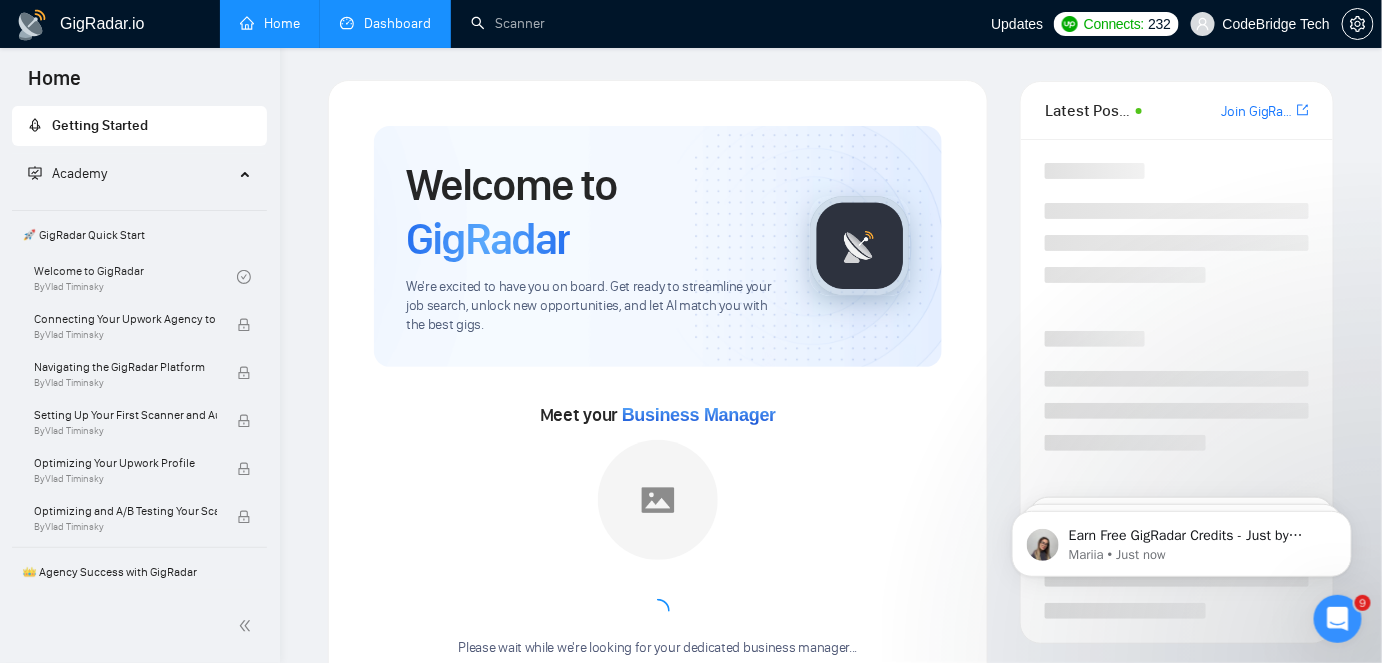 click on "Dashboard" at bounding box center (385, 23) 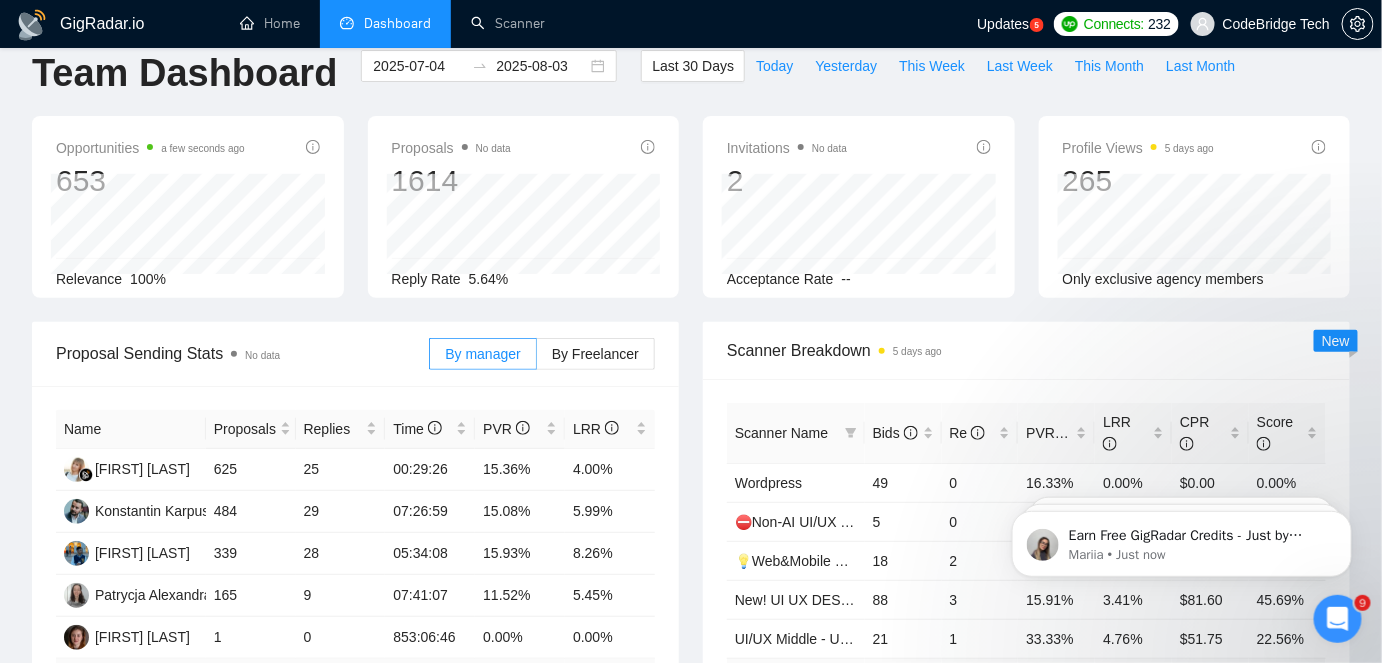 scroll, scrollTop: 0, scrollLeft: 0, axis: both 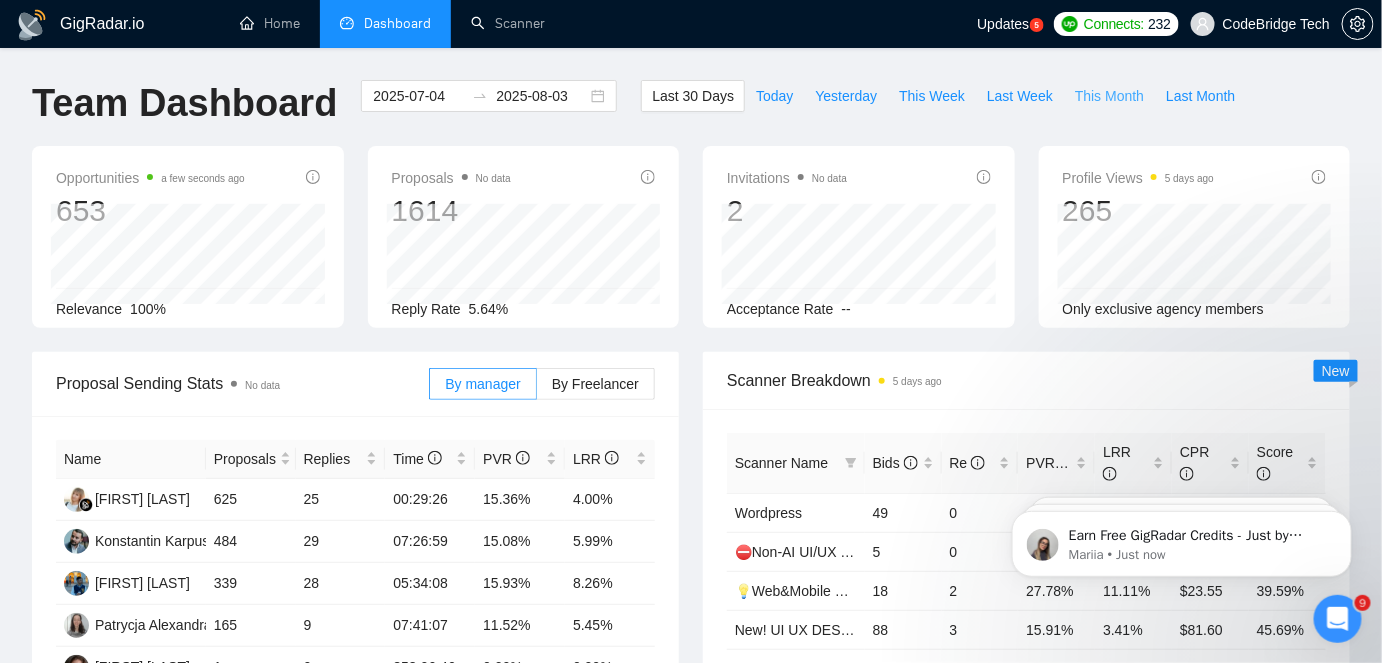 click on "This Month" at bounding box center (1109, 96) 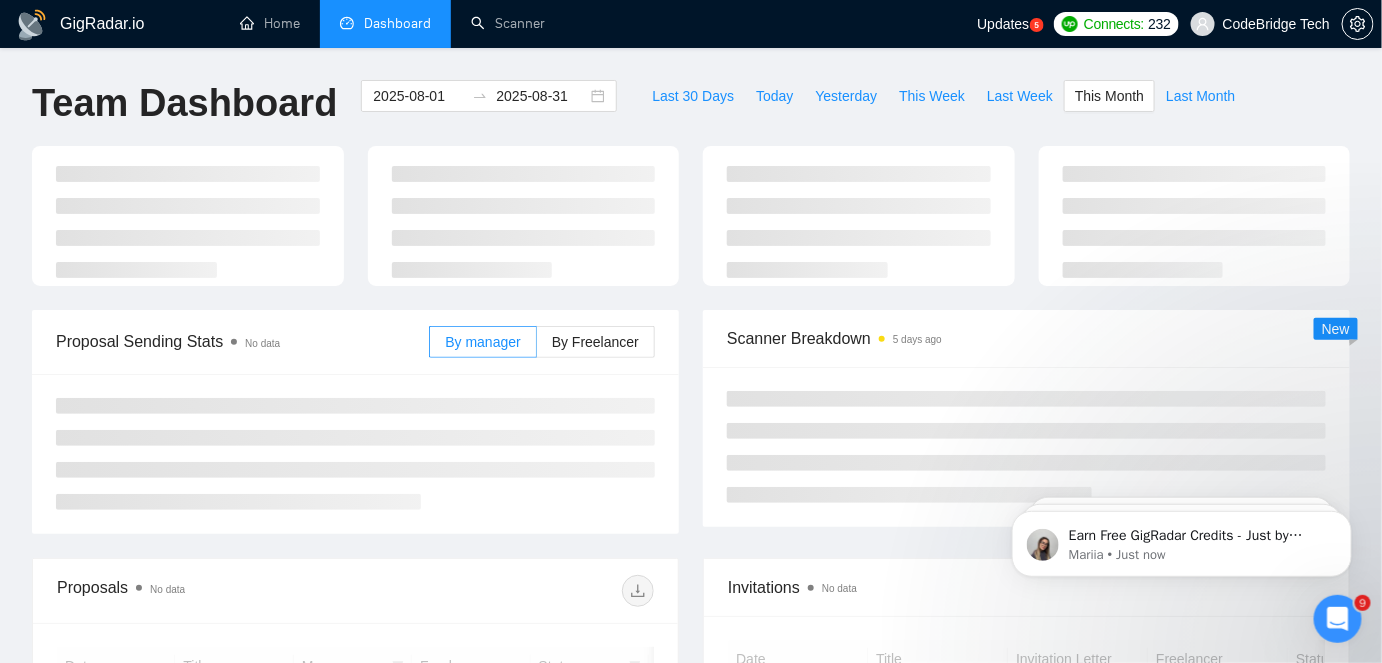 type on "2025-08-01" 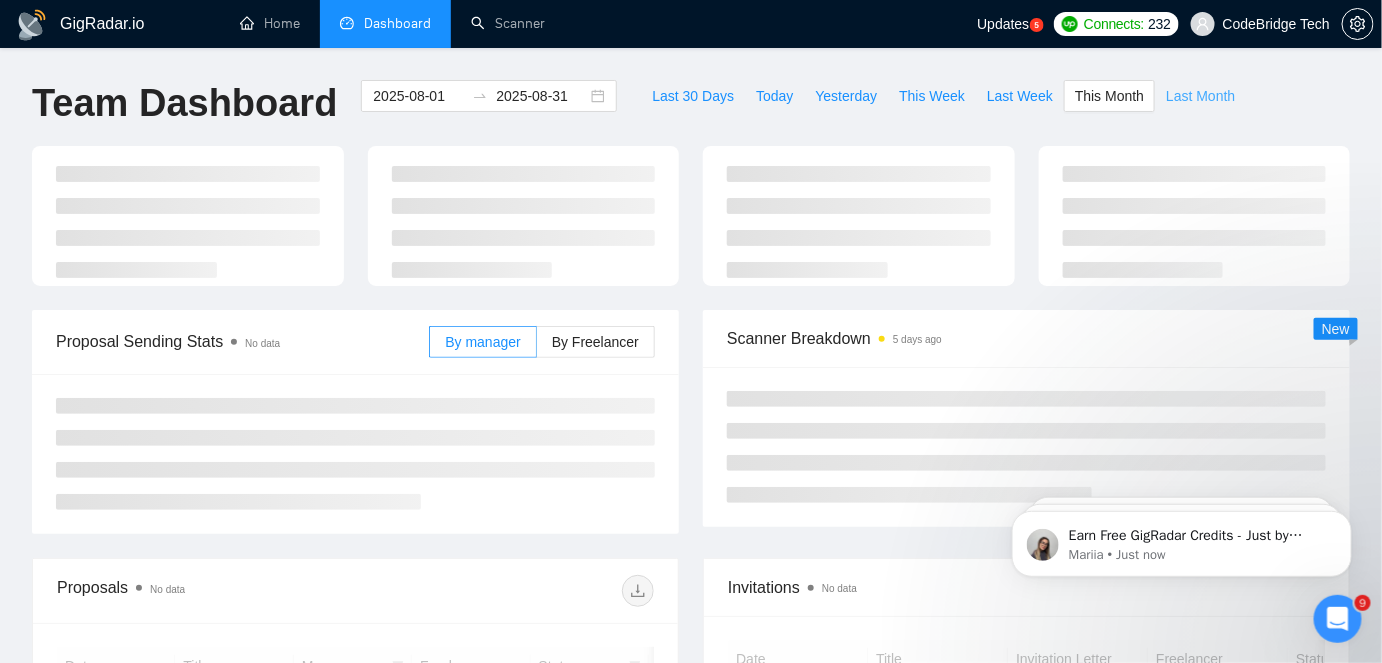 click on "Last Month" at bounding box center [1200, 96] 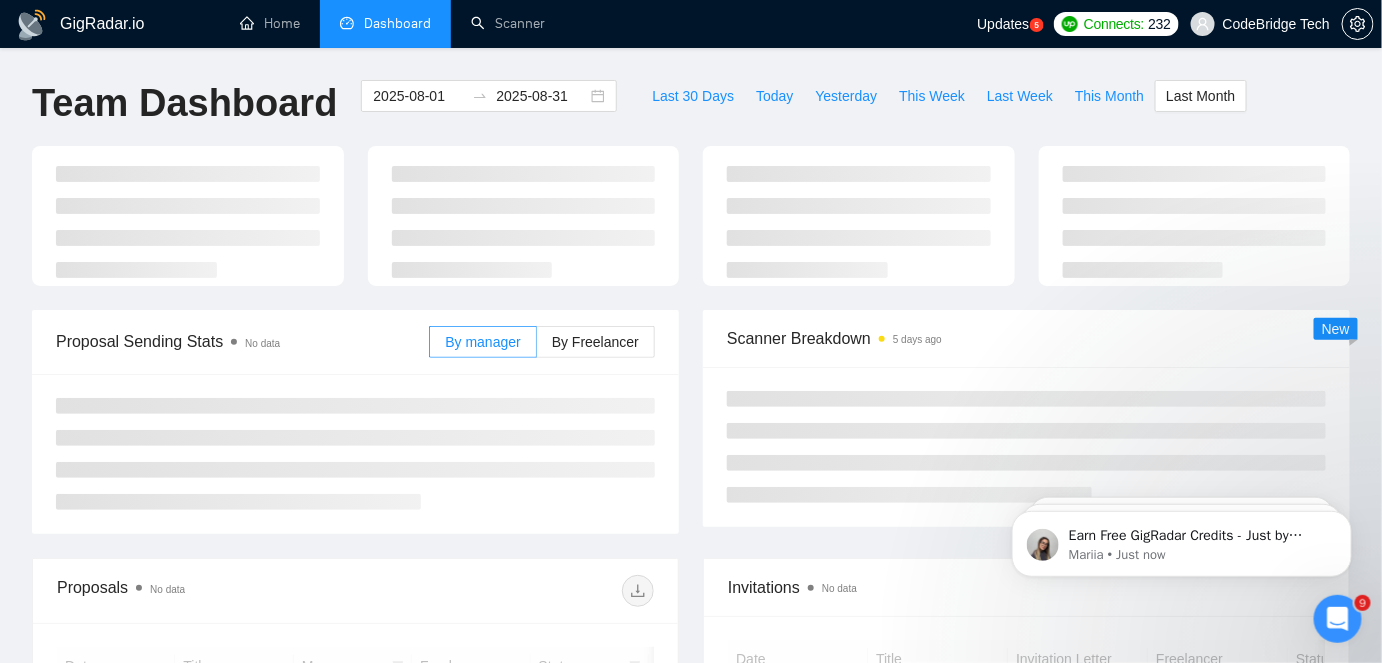 type on "2025-07-01" 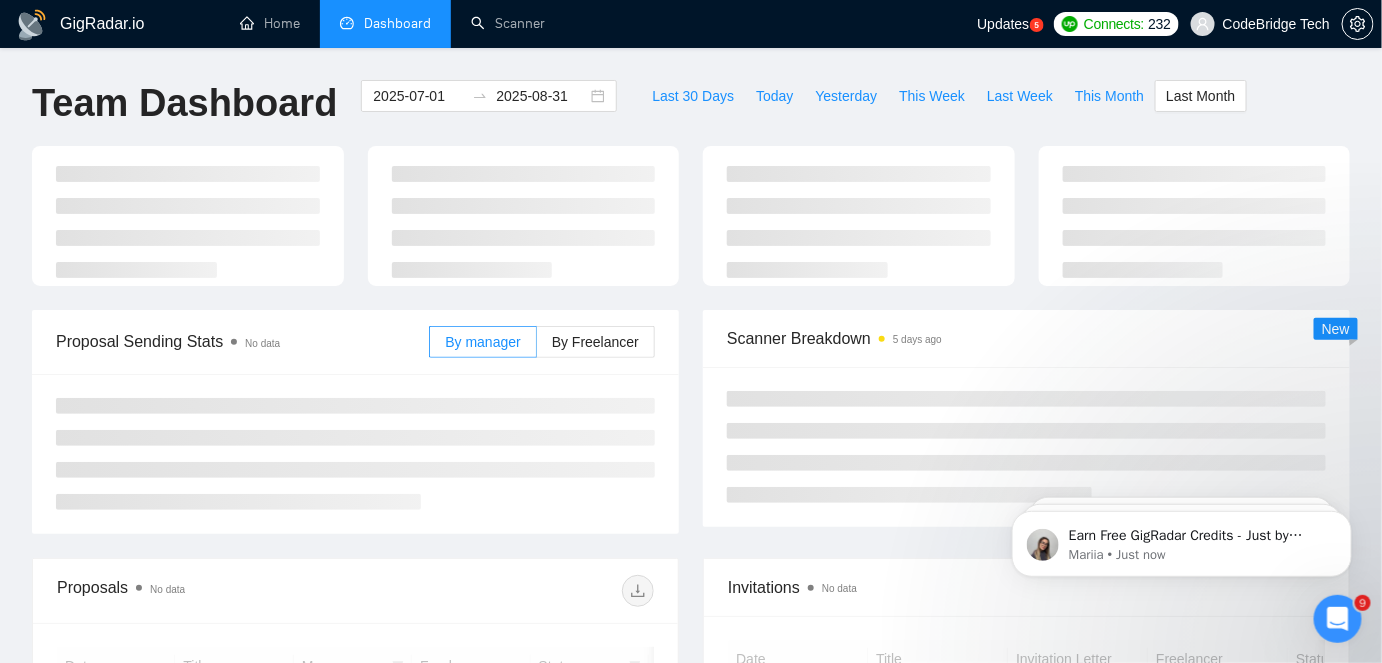 type on "2025-07-31" 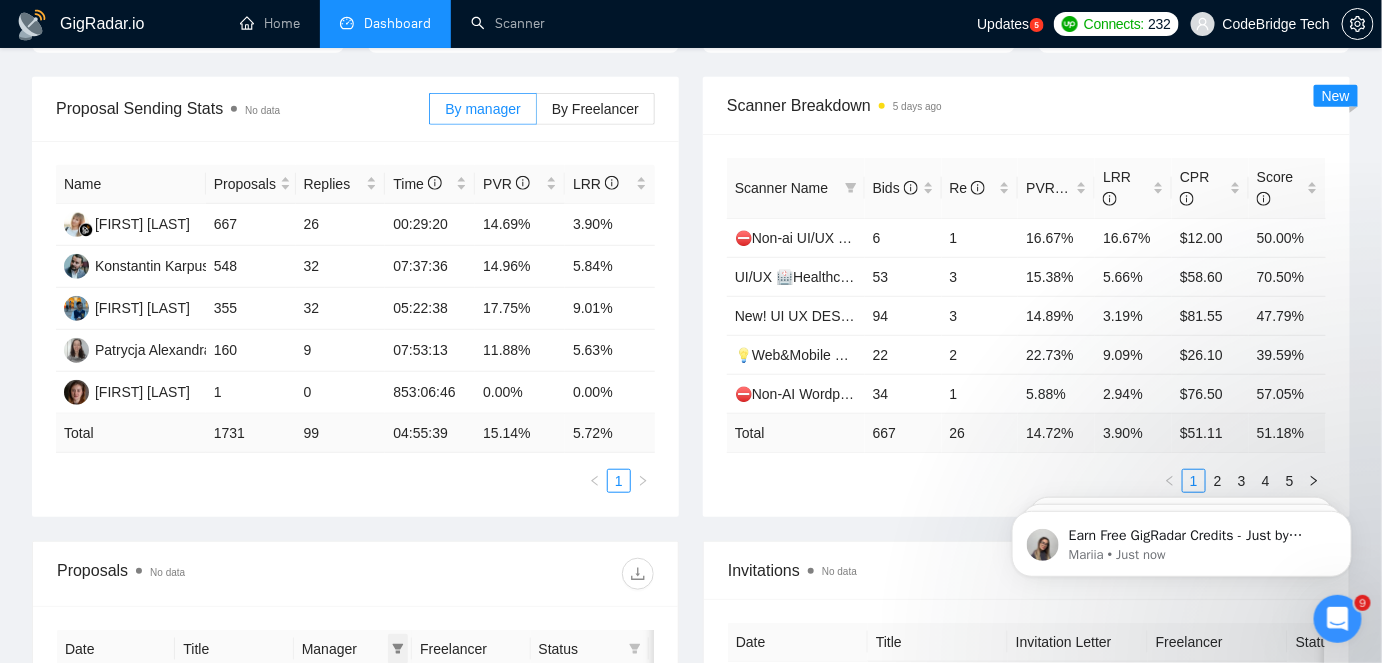 scroll, scrollTop: 272, scrollLeft: 0, axis: vertical 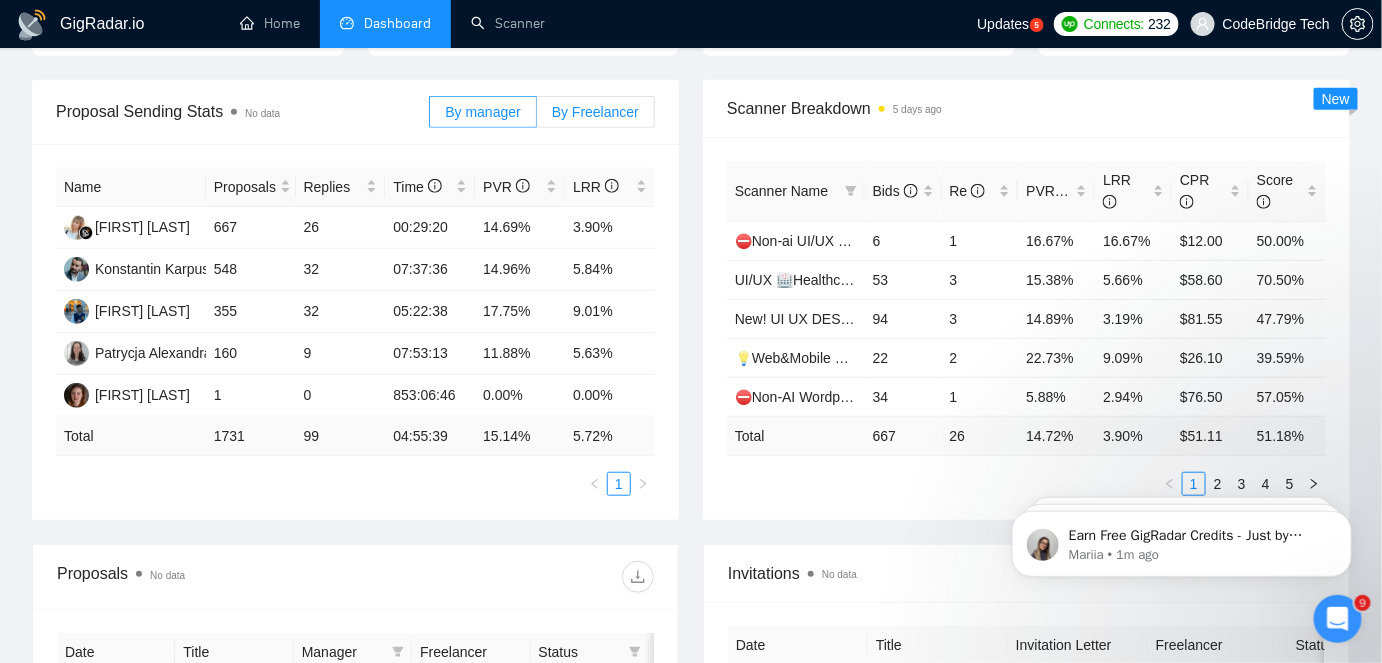 click on "By Freelancer" at bounding box center [595, 112] 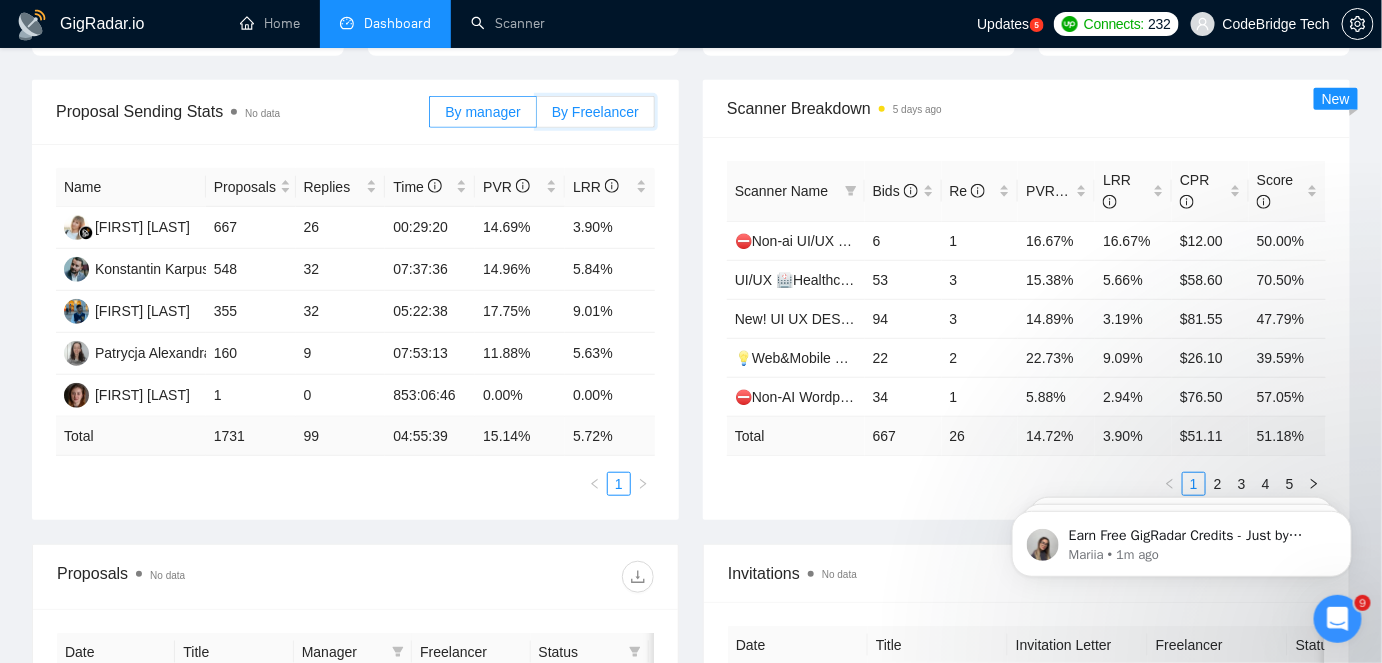 click on "By Freelancer" at bounding box center (537, 117) 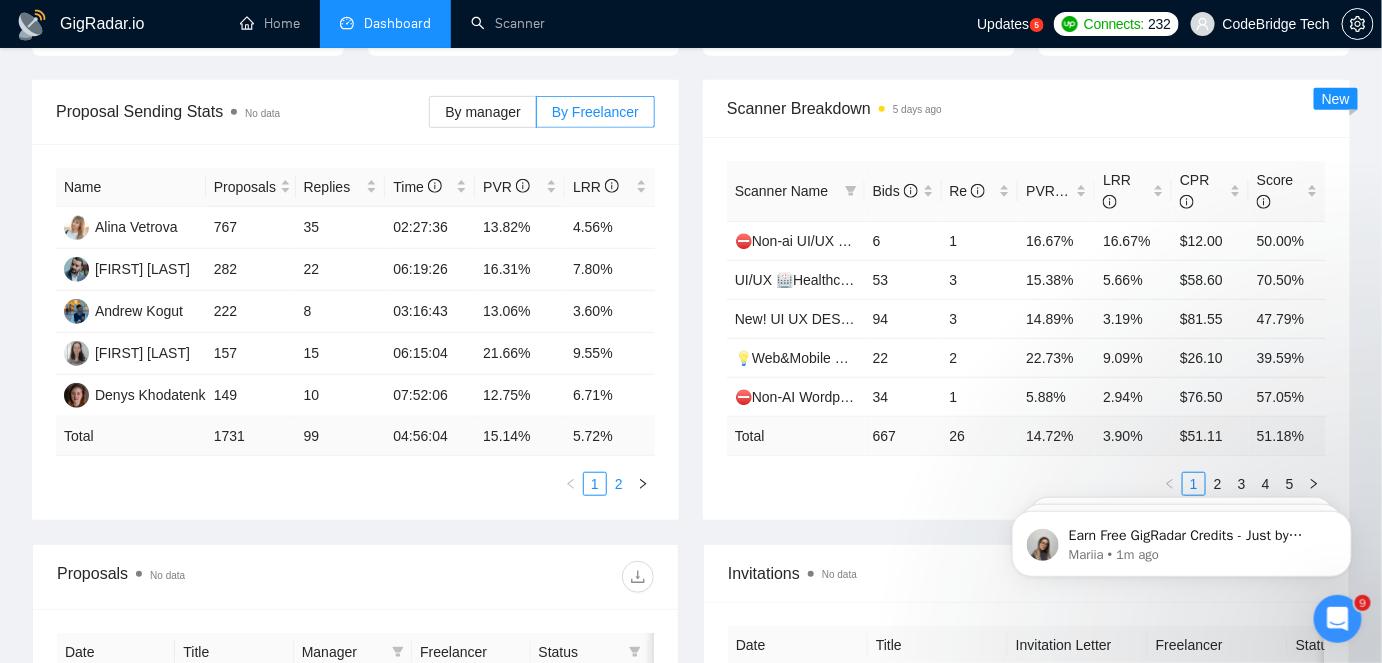 click on "2" at bounding box center [619, 484] 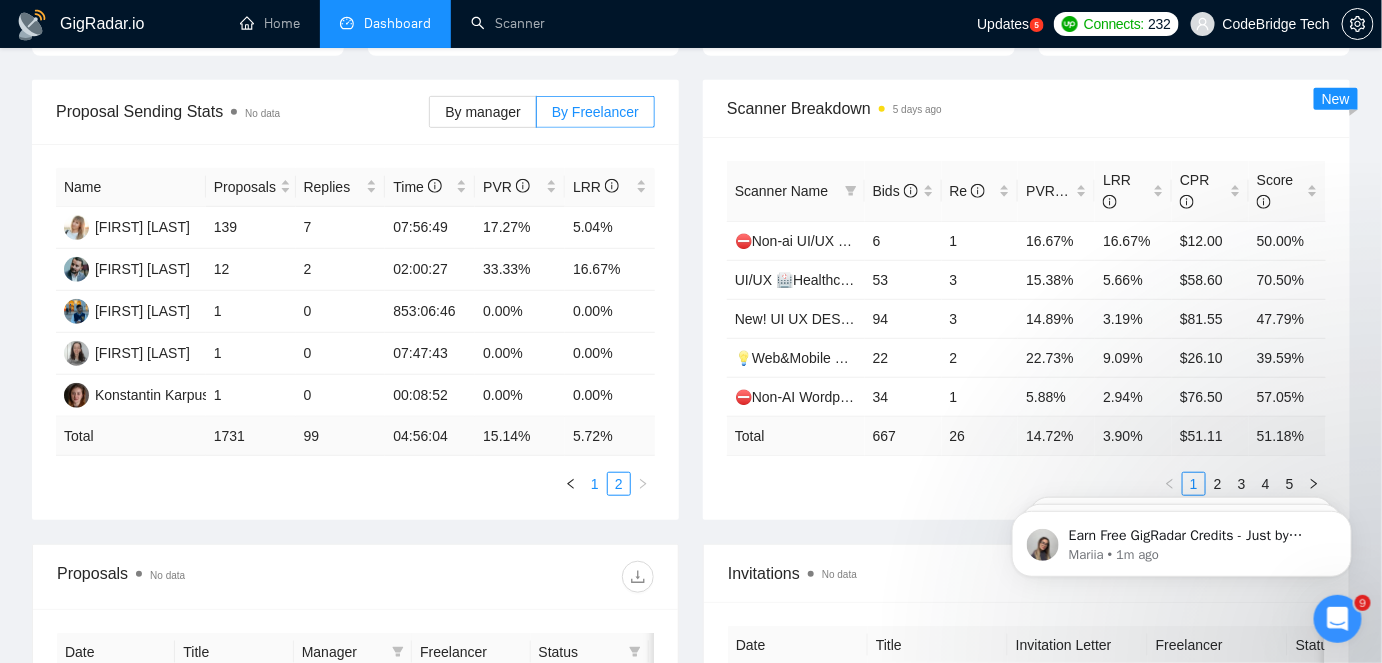 click on "1" at bounding box center (595, 484) 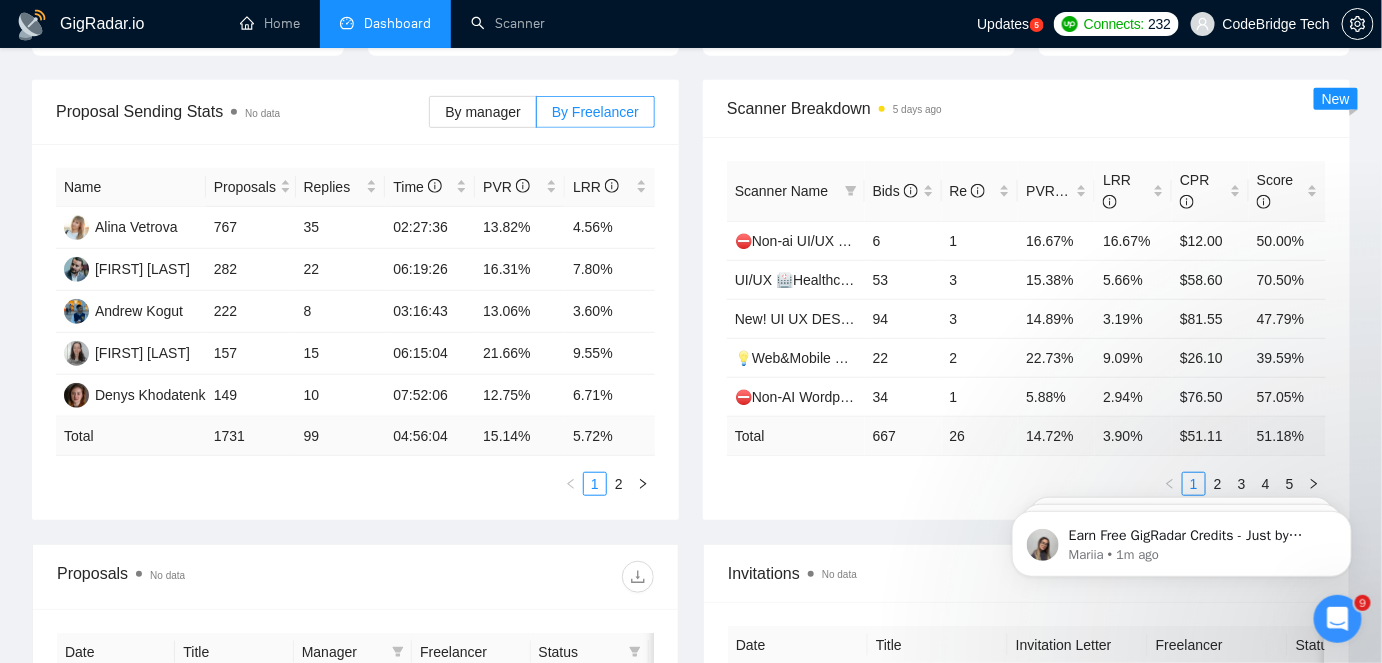 click on "Proposal Sending Stats No data" at bounding box center (242, 111) 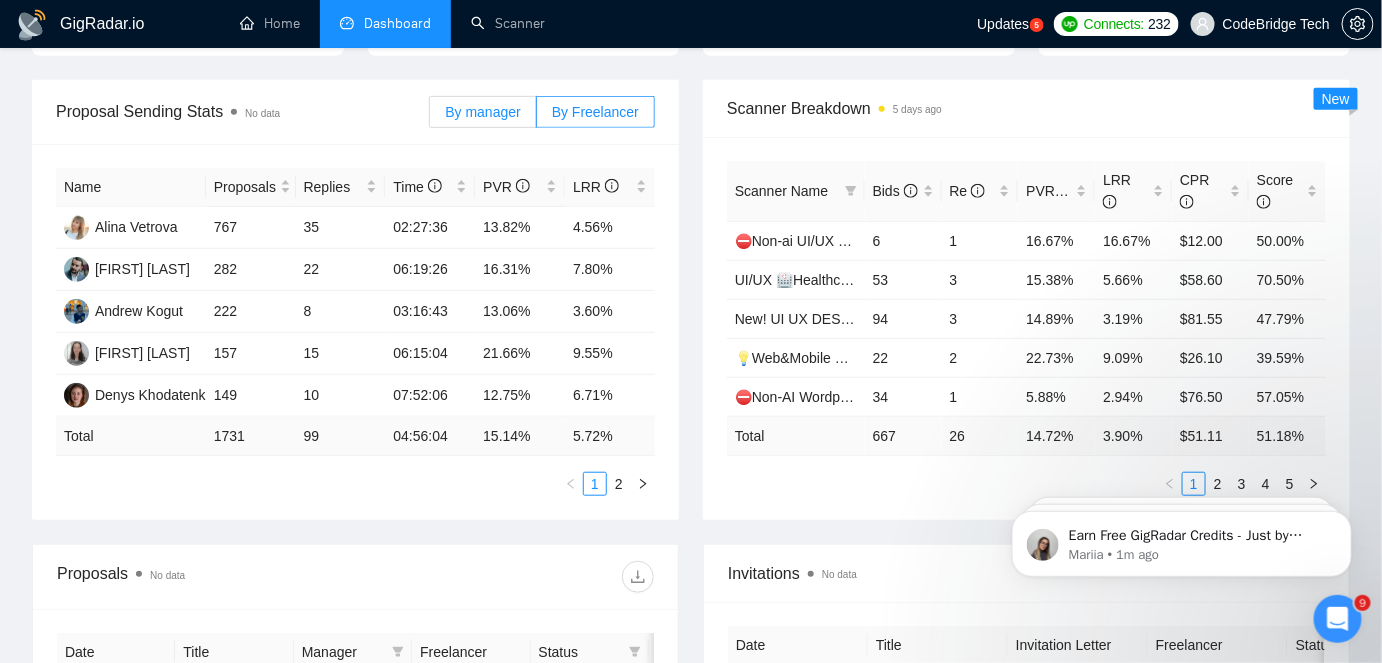 click on "By manager" at bounding box center [482, 112] 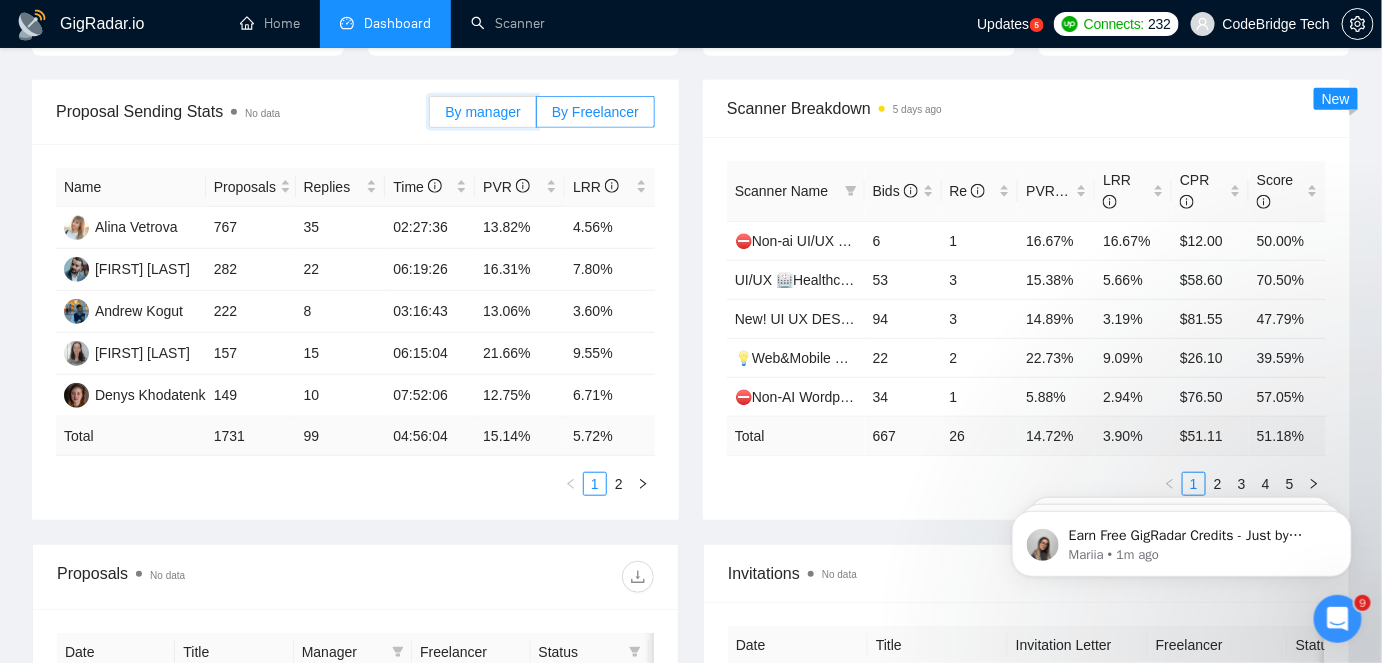 click on "By manager" at bounding box center (430, 117) 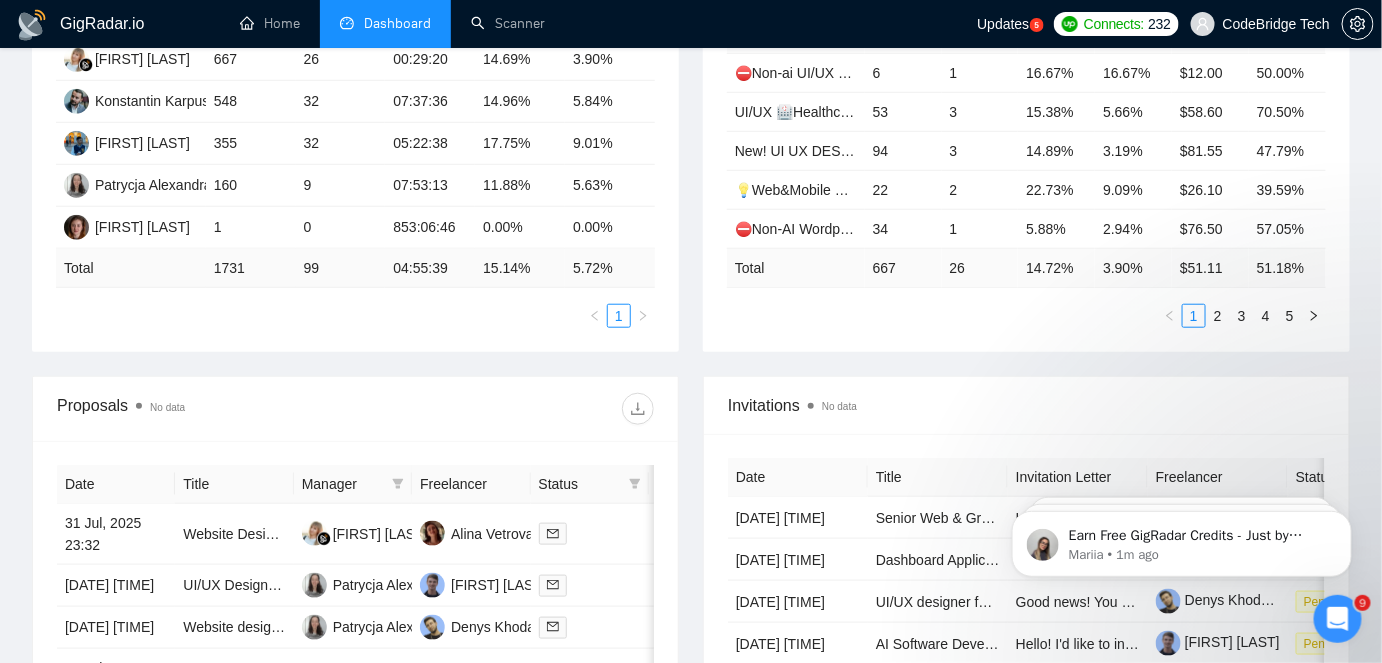 scroll, scrollTop: 545, scrollLeft: 0, axis: vertical 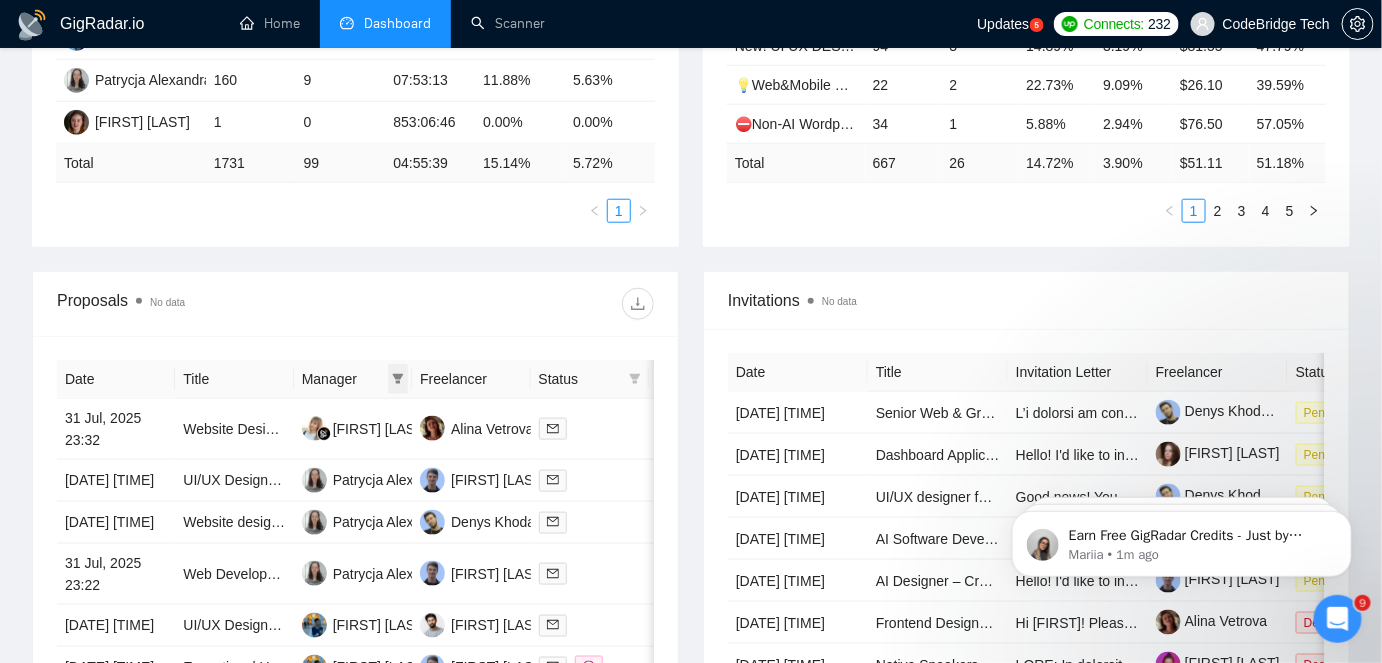 click 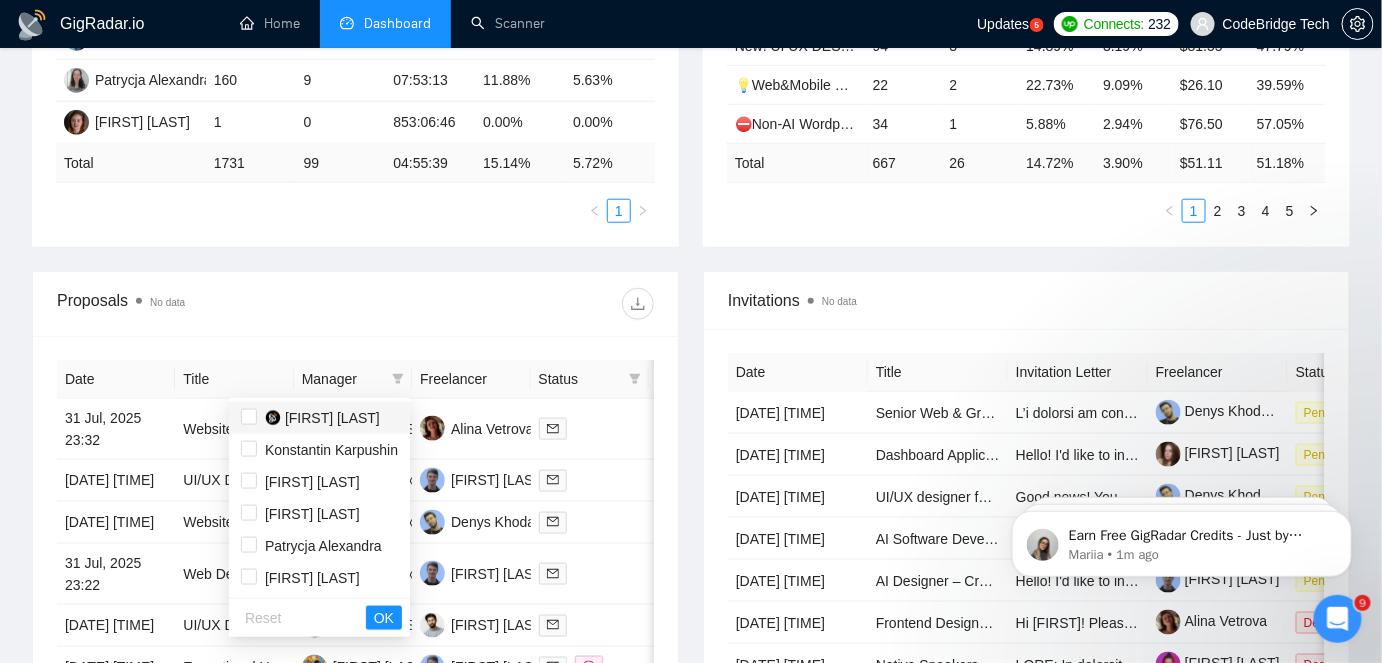 click on "[FIRST] [LAST]" at bounding box center [332, 418] 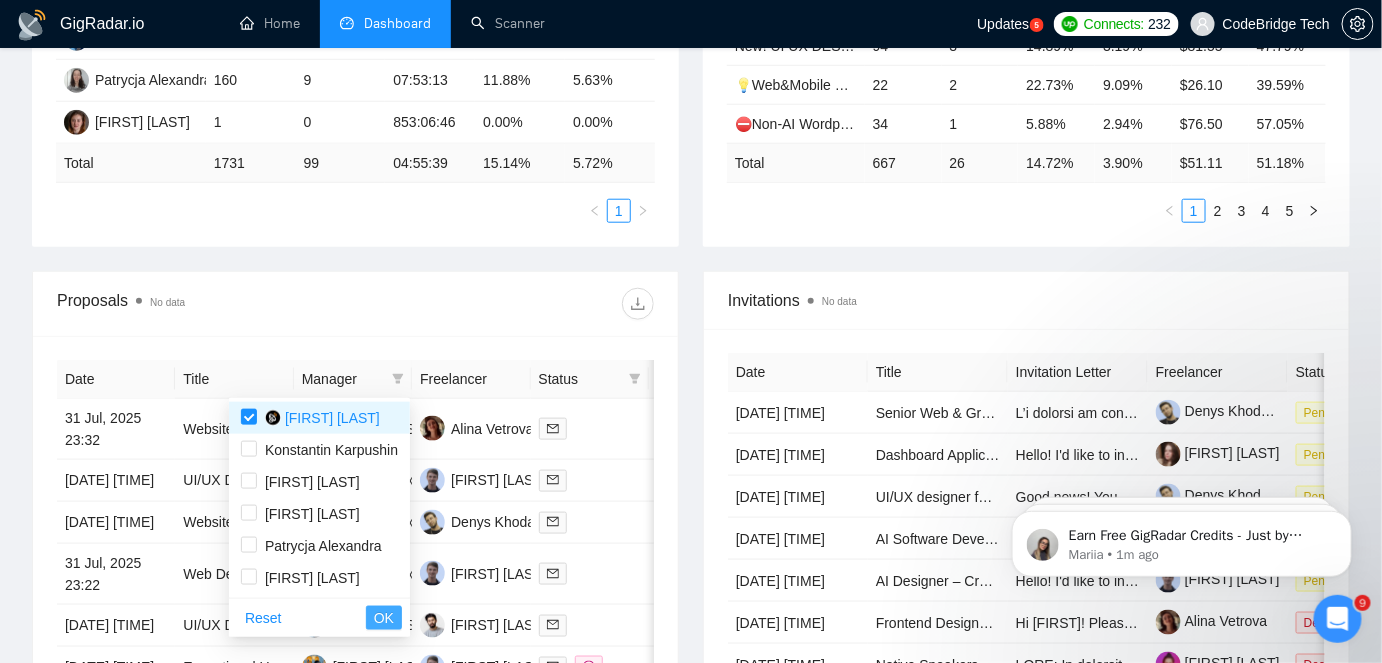 click on "OK" at bounding box center (384, 618) 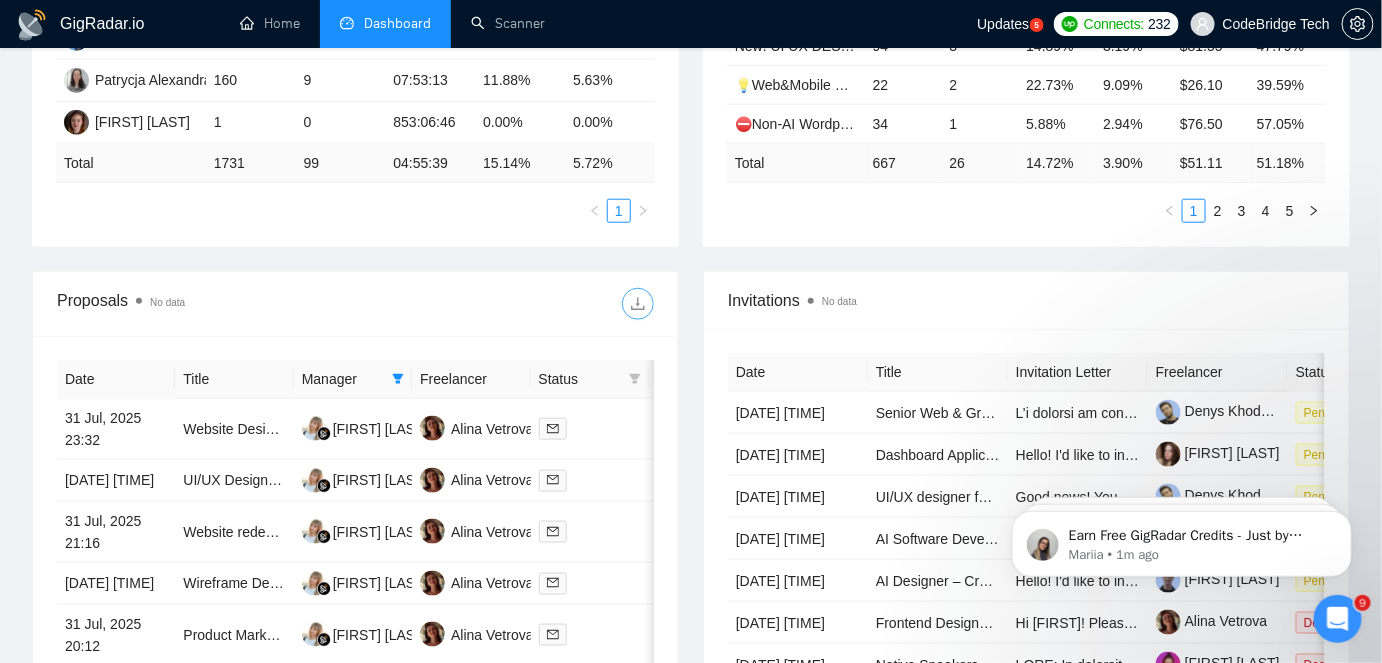 click at bounding box center (638, 304) 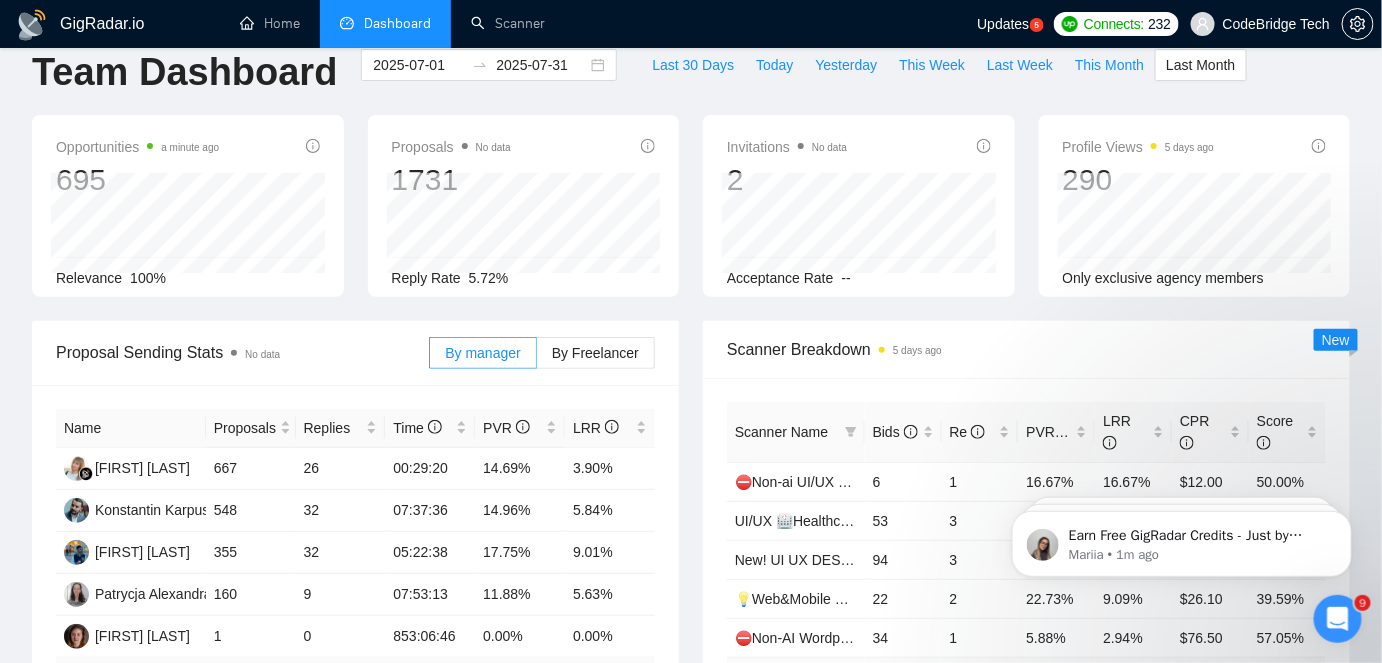 scroll, scrollTop: 0, scrollLeft: 0, axis: both 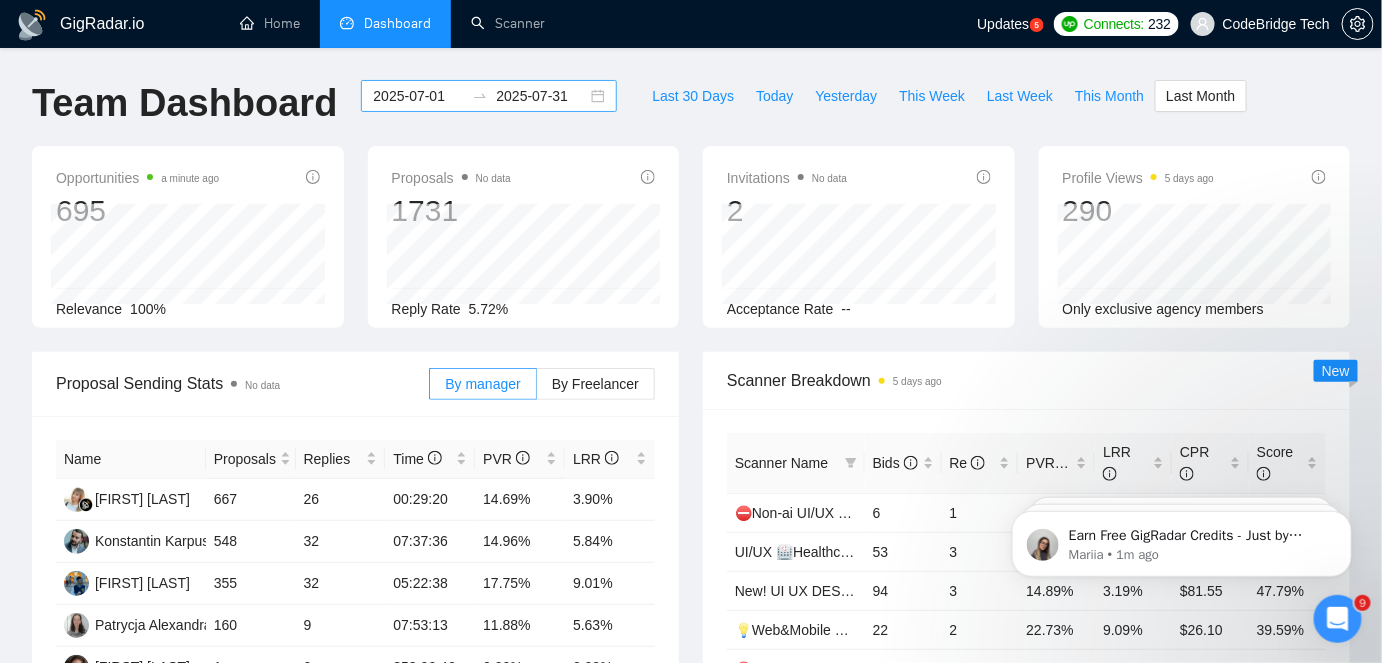 click on "2025-07-01" at bounding box center (418, 96) 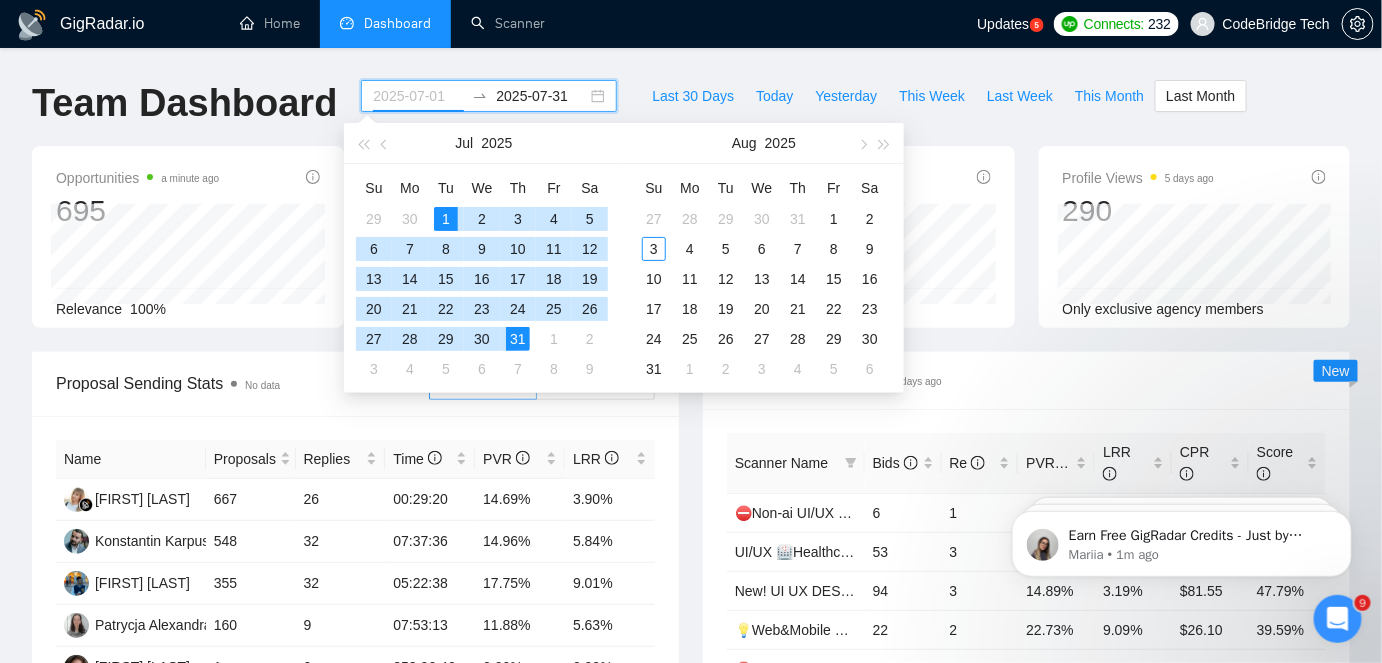 click on "1" at bounding box center (446, 219) 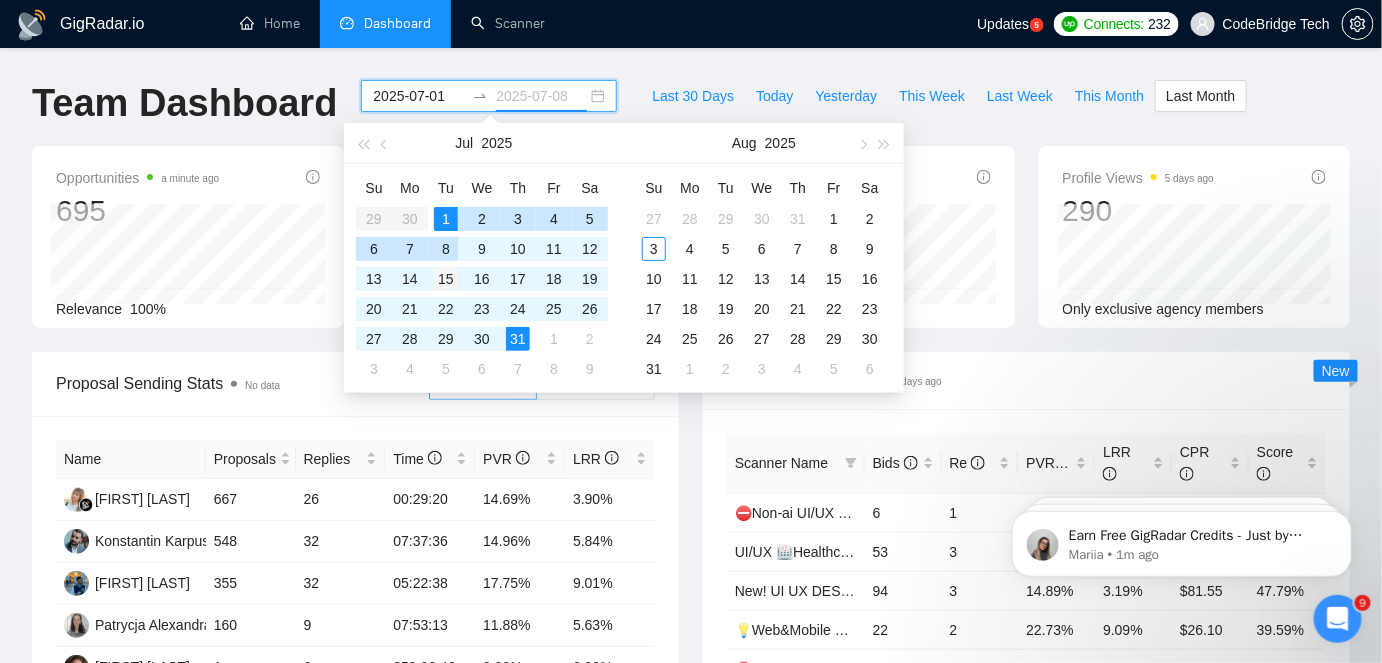 type on "2025-07-15" 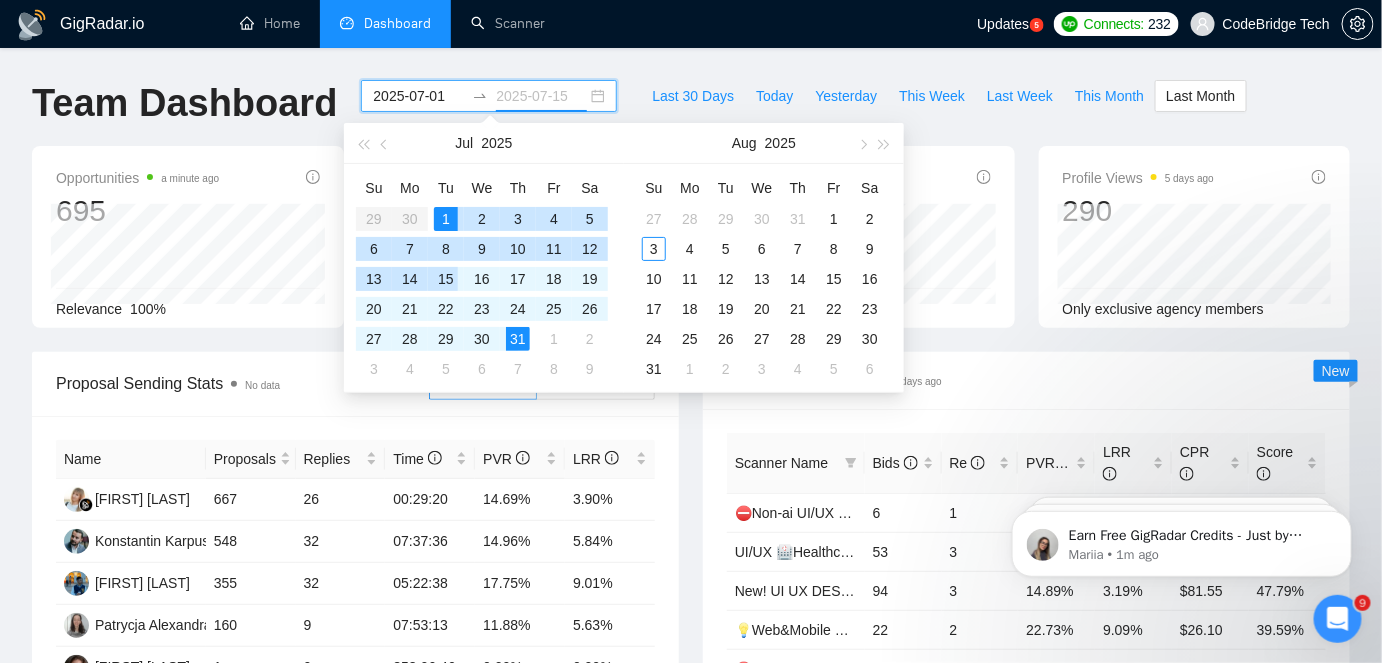 click on "15" at bounding box center [446, 279] 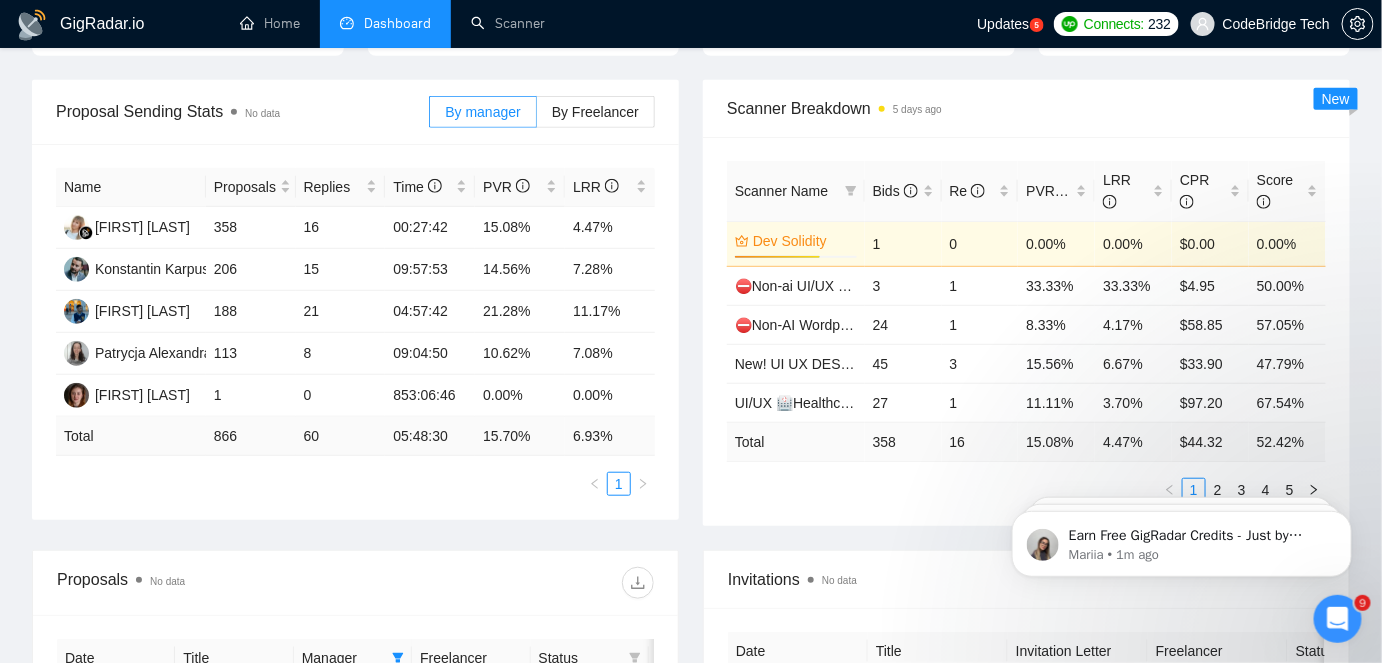 scroll, scrollTop: 636, scrollLeft: 0, axis: vertical 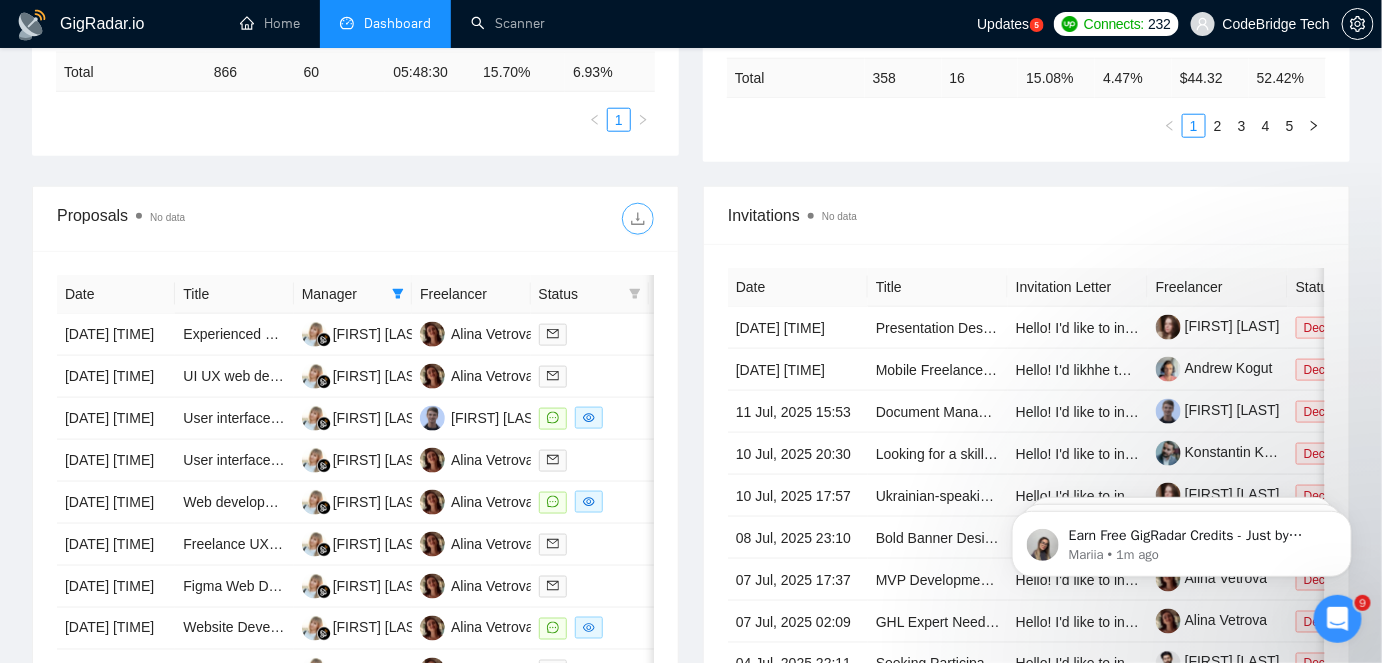 click 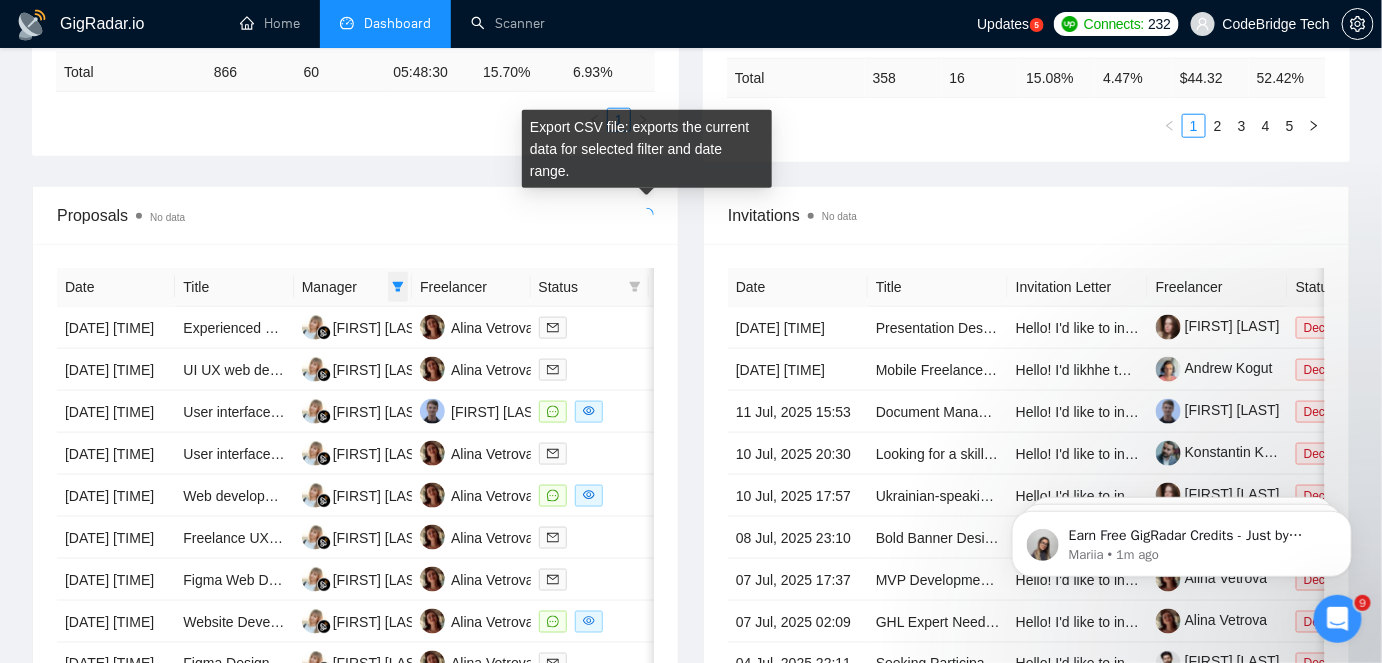 click 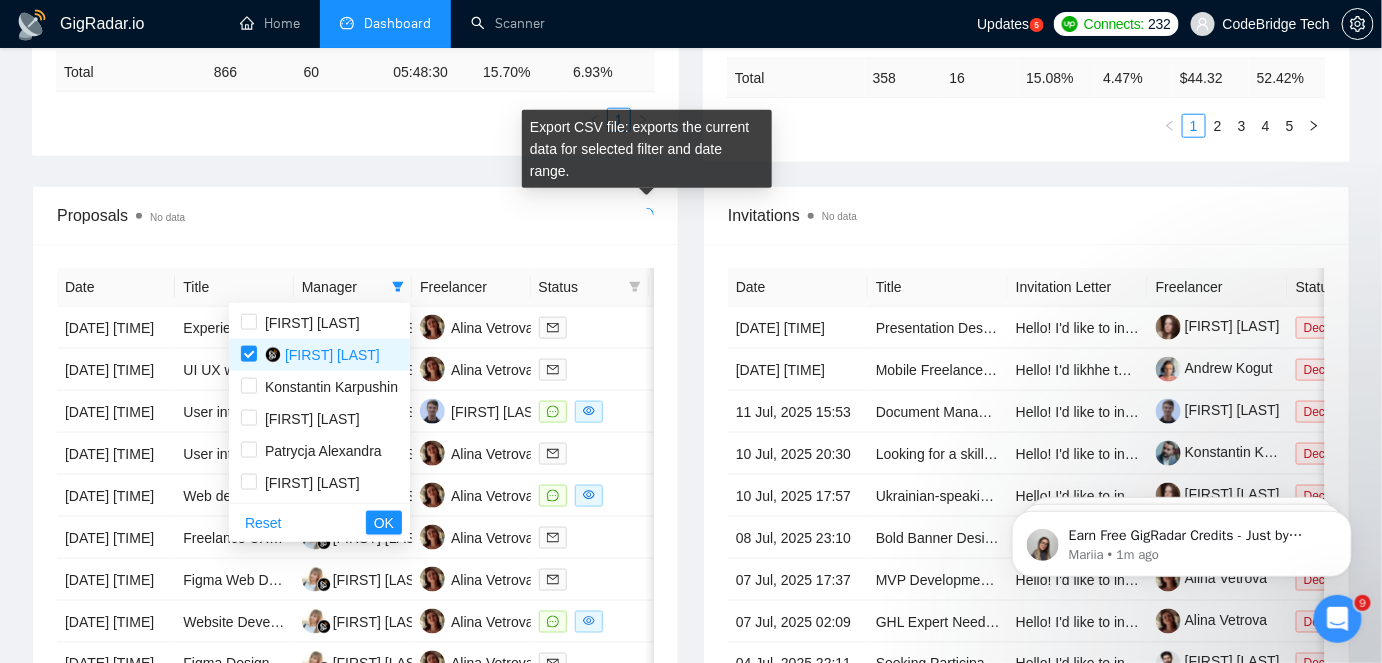 click at bounding box center (505, 215) 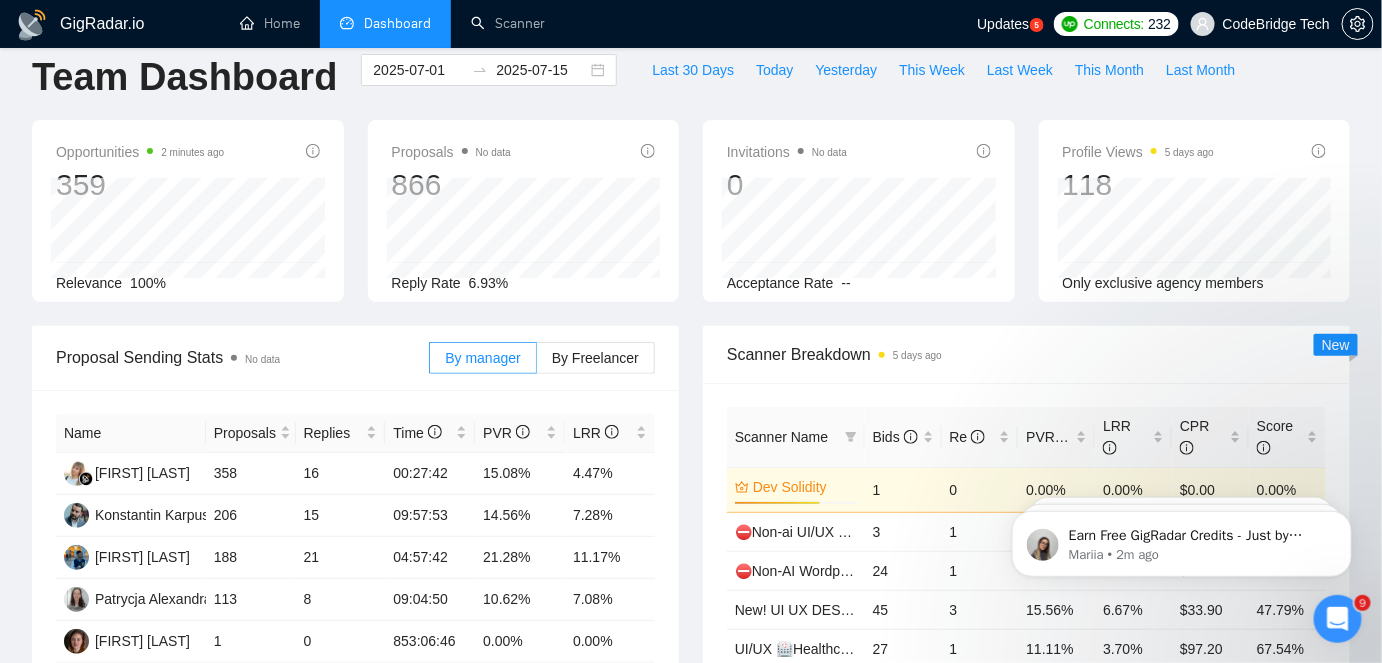 scroll, scrollTop: 0, scrollLeft: 0, axis: both 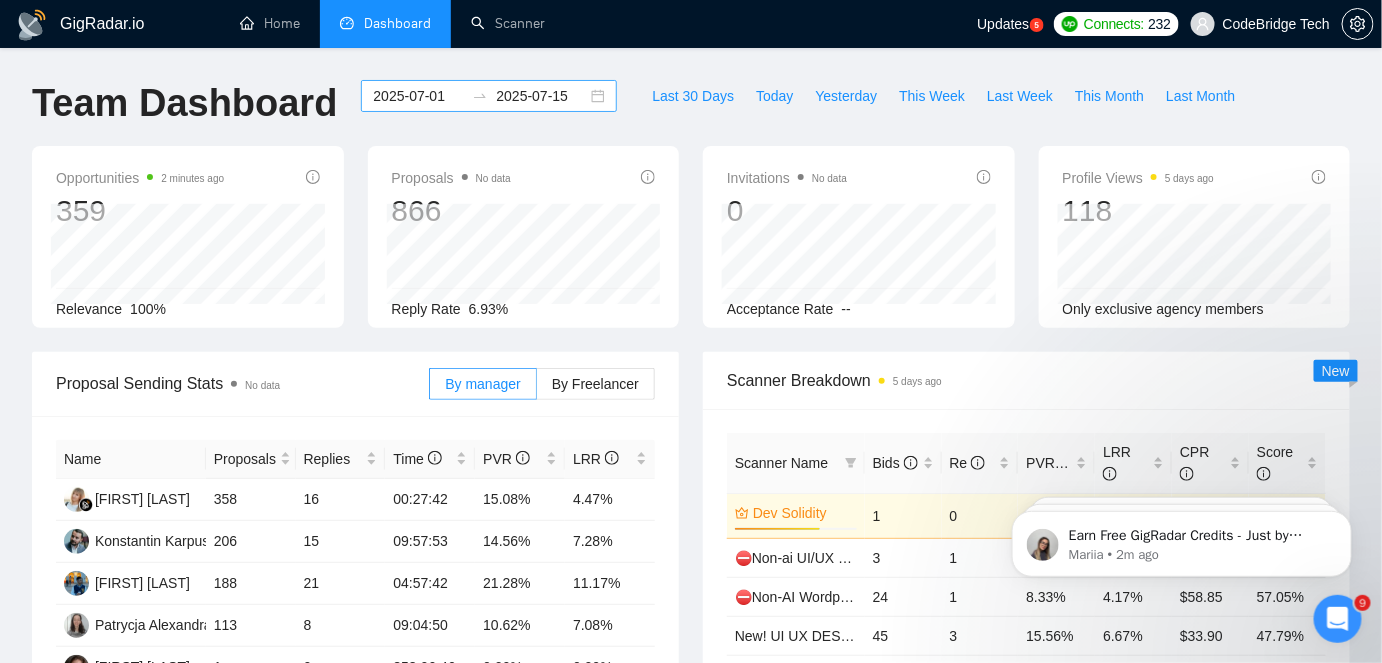click on "2025-07-01" at bounding box center (418, 96) 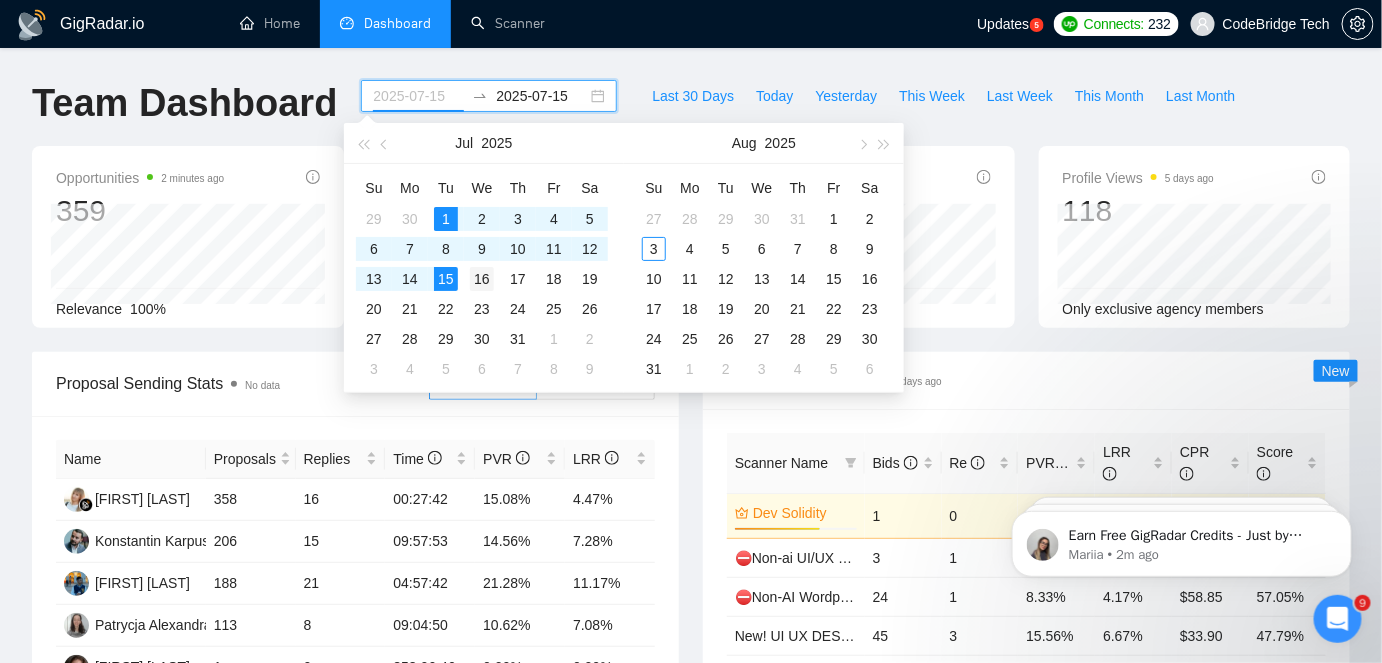 type on "2025-07-16" 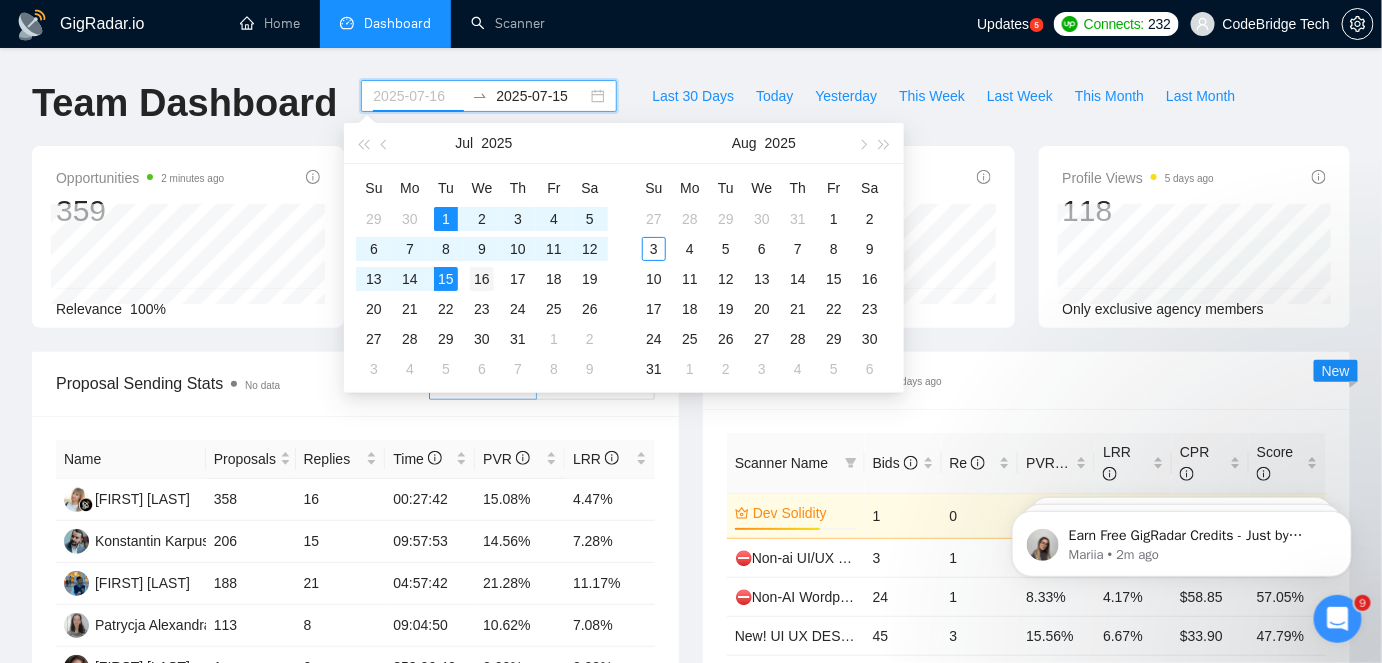 click on "16" at bounding box center [482, 279] 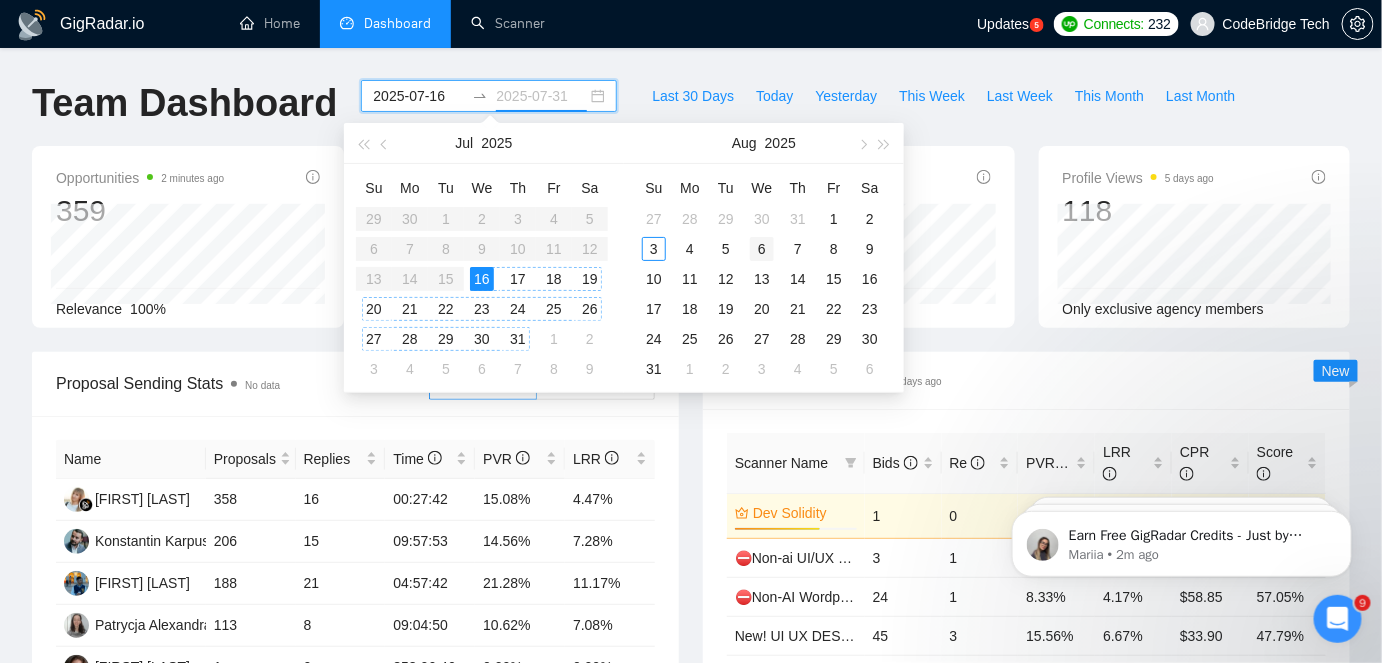 click on "31" at bounding box center [518, 339] 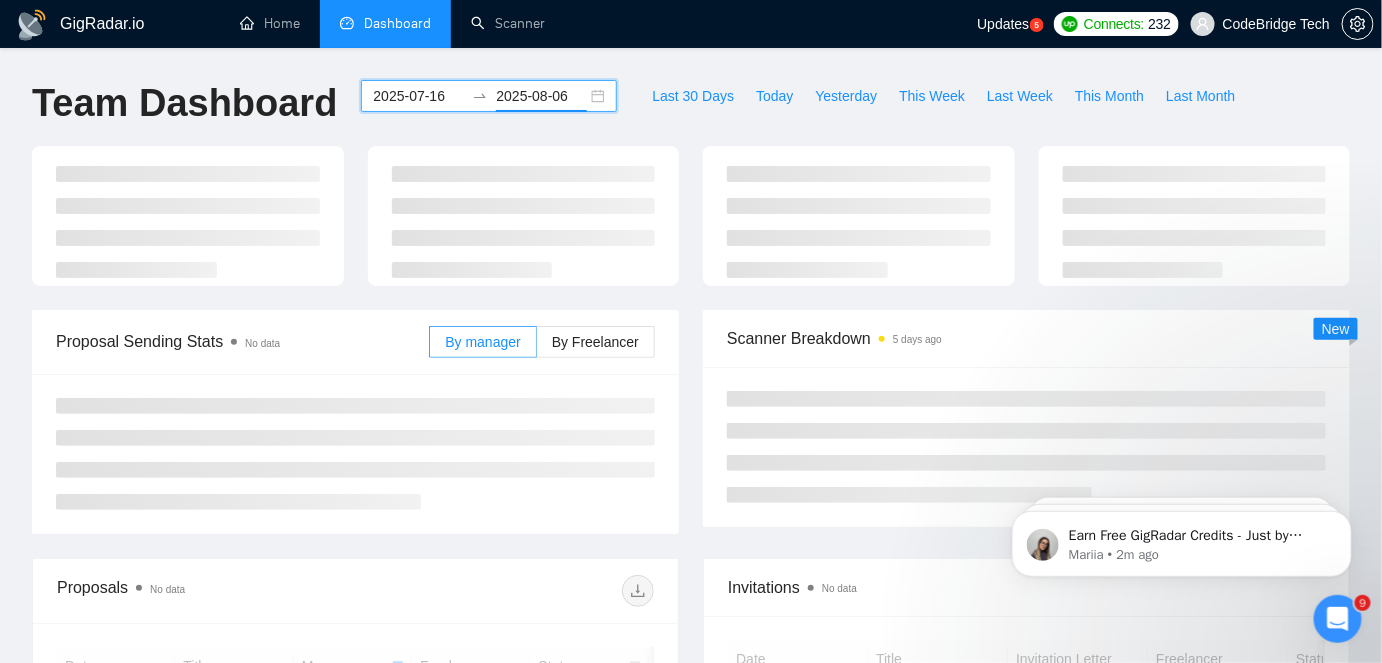 type on "2025-07-31" 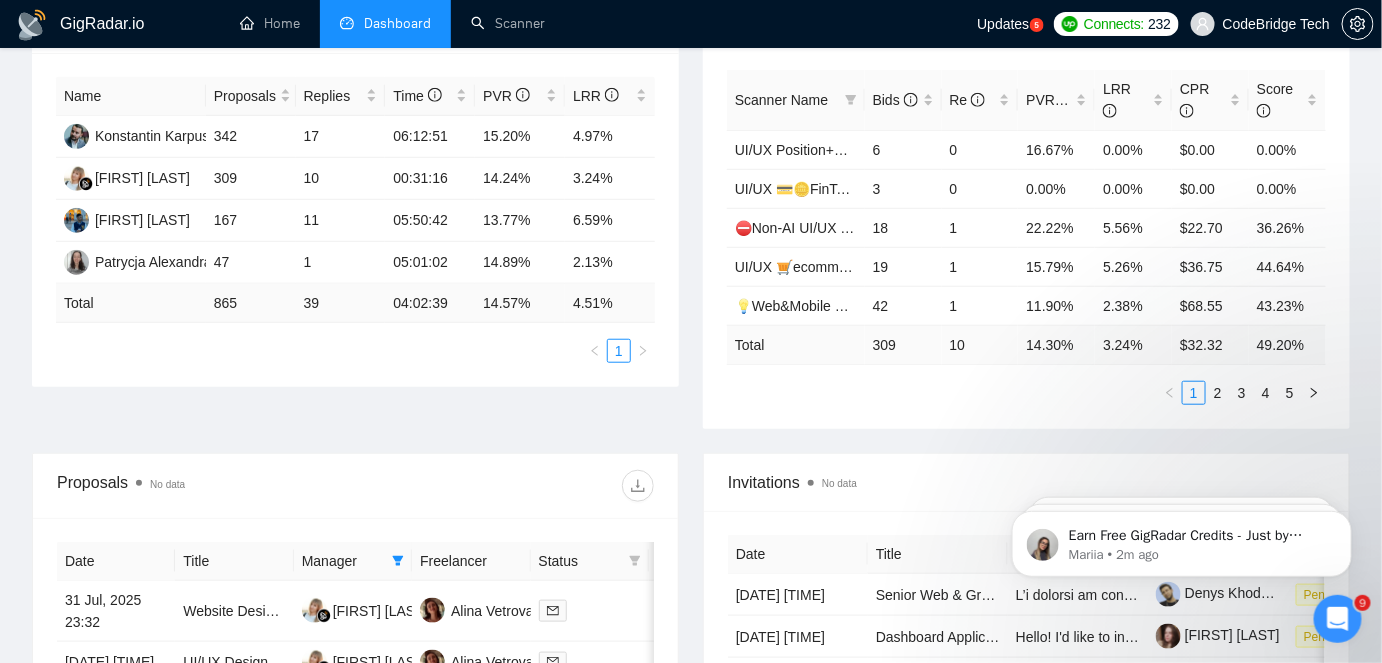 scroll, scrollTop: 545, scrollLeft: 0, axis: vertical 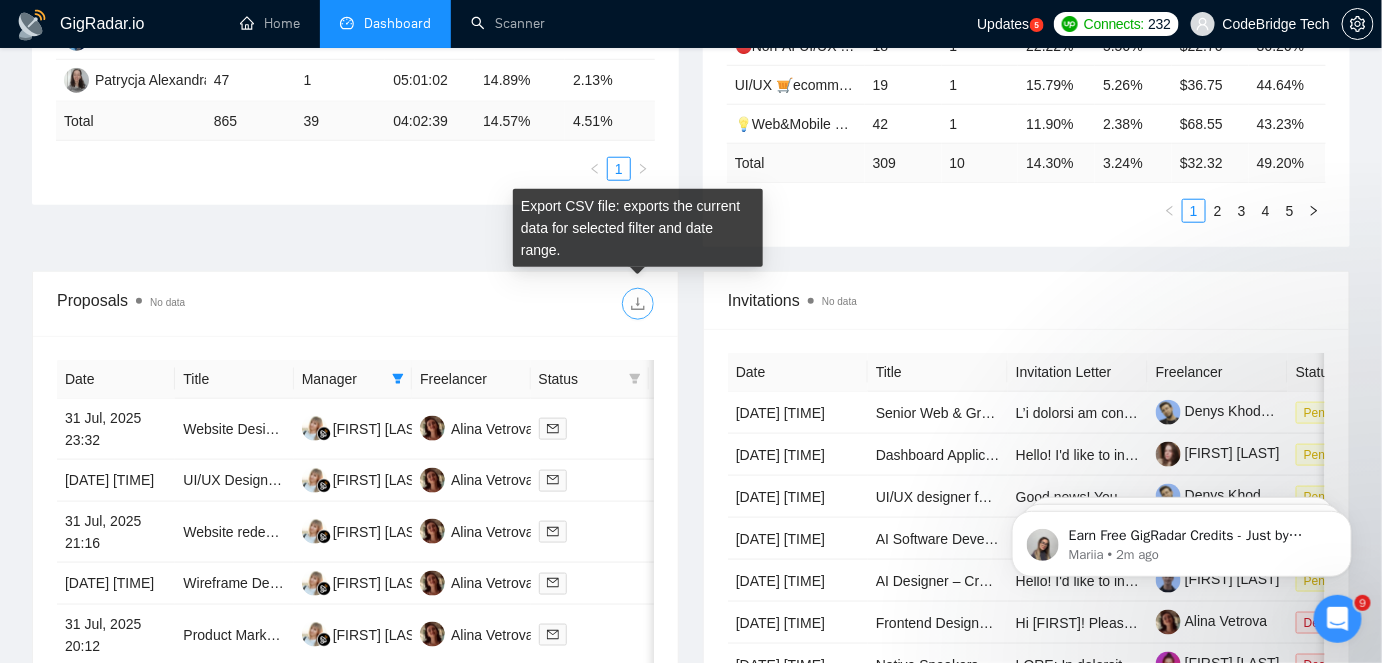 click 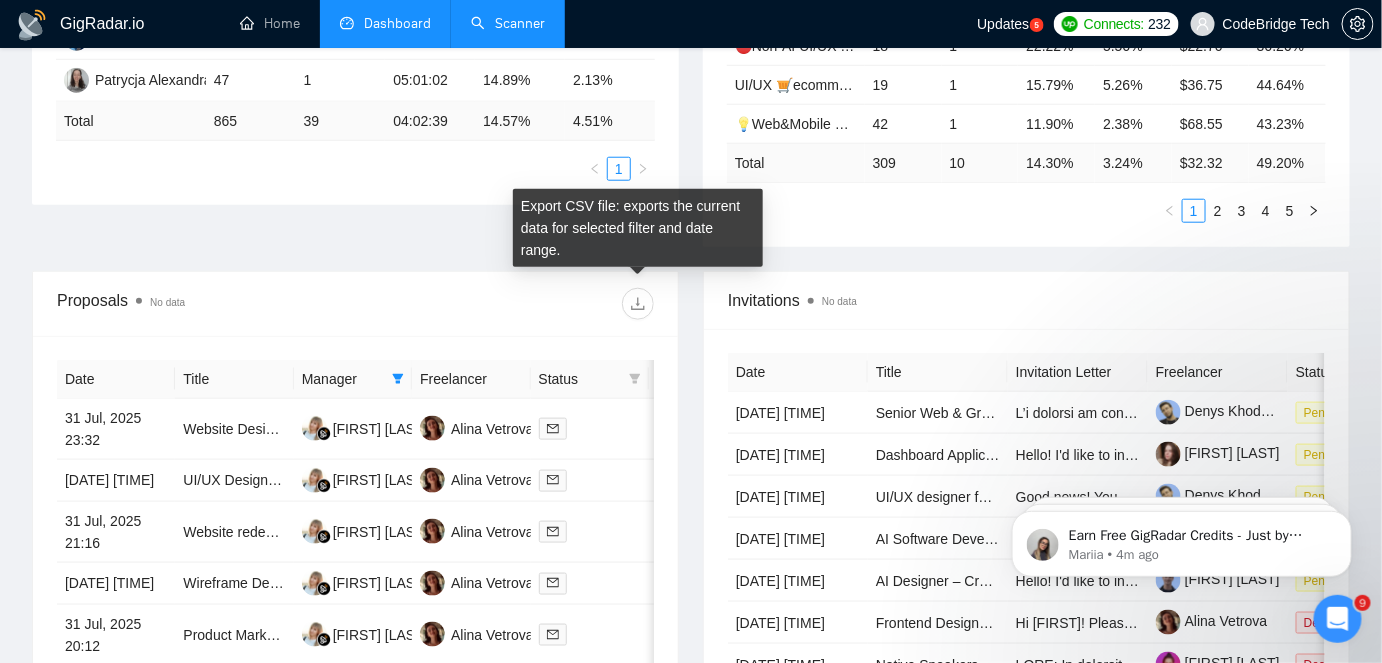 click on "Scanner" at bounding box center [508, 23] 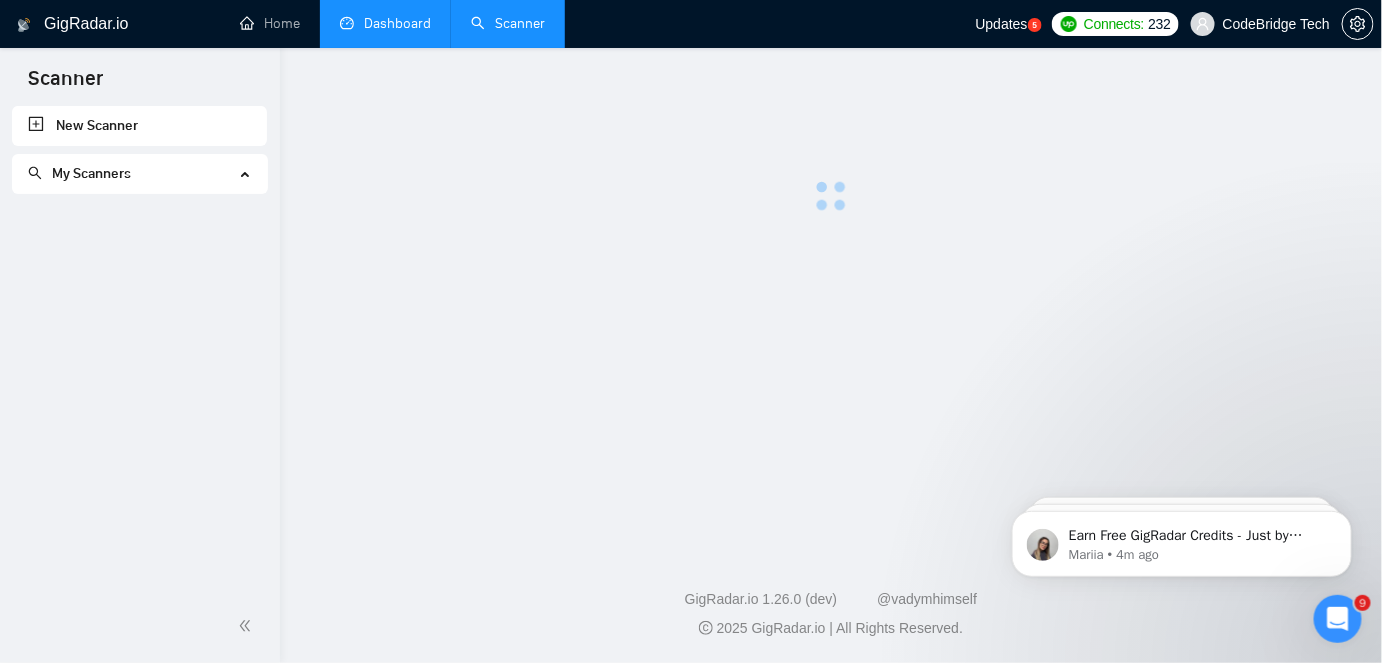 scroll, scrollTop: 0, scrollLeft: 0, axis: both 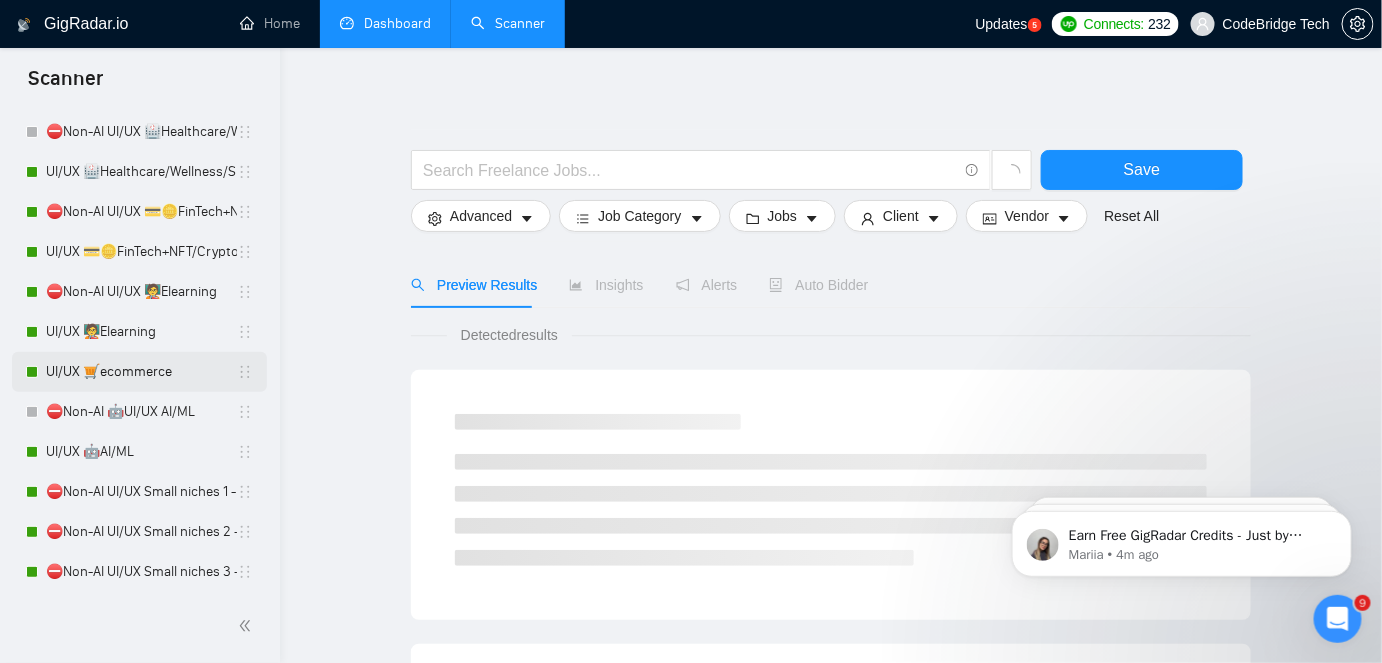 click on "UI/UX 🛒ecommerce" at bounding box center (141, 372) 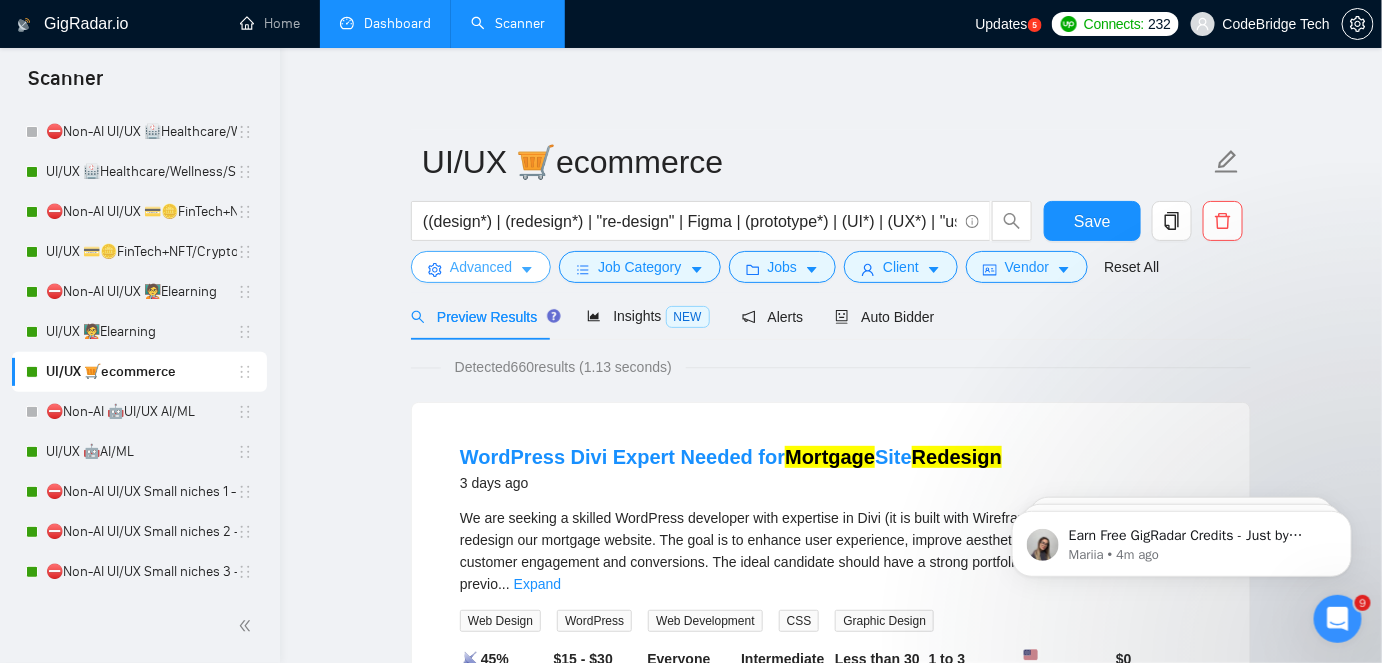 click on "Advanced" at bounding box center (481, 267) 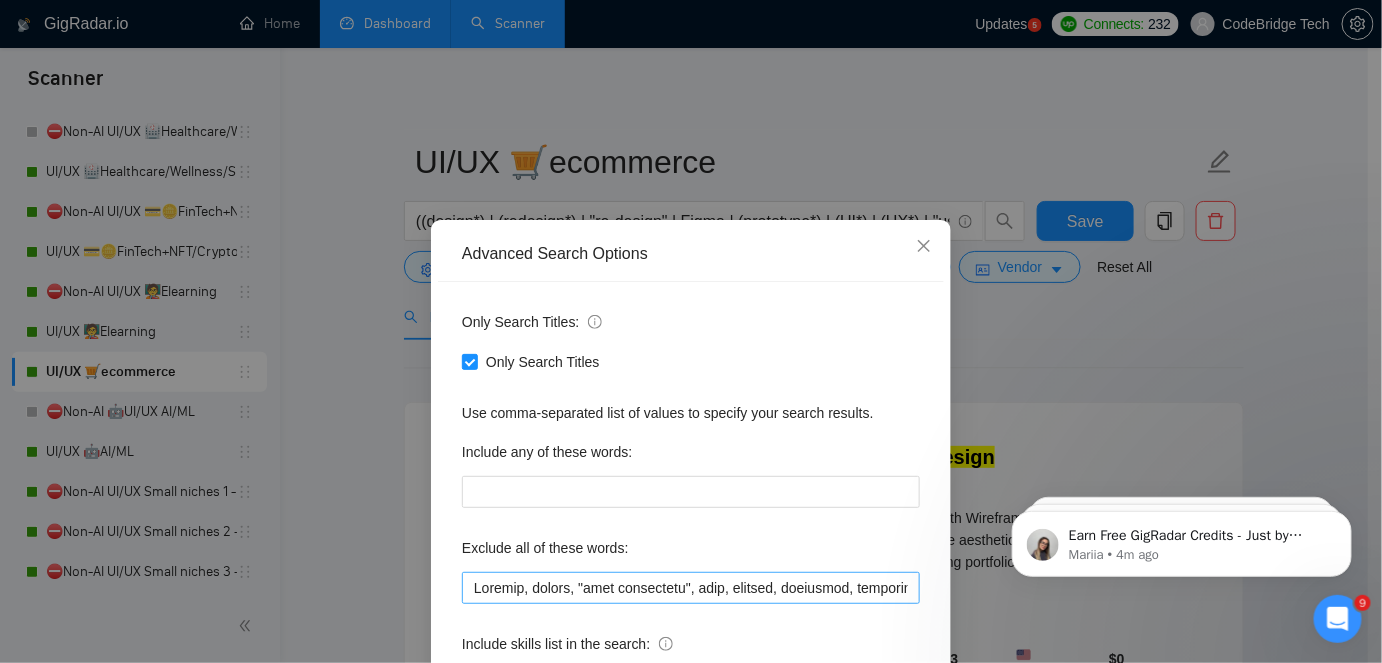 scroll, scrollTop: 168, scrollLeft: 0, axis: vertical 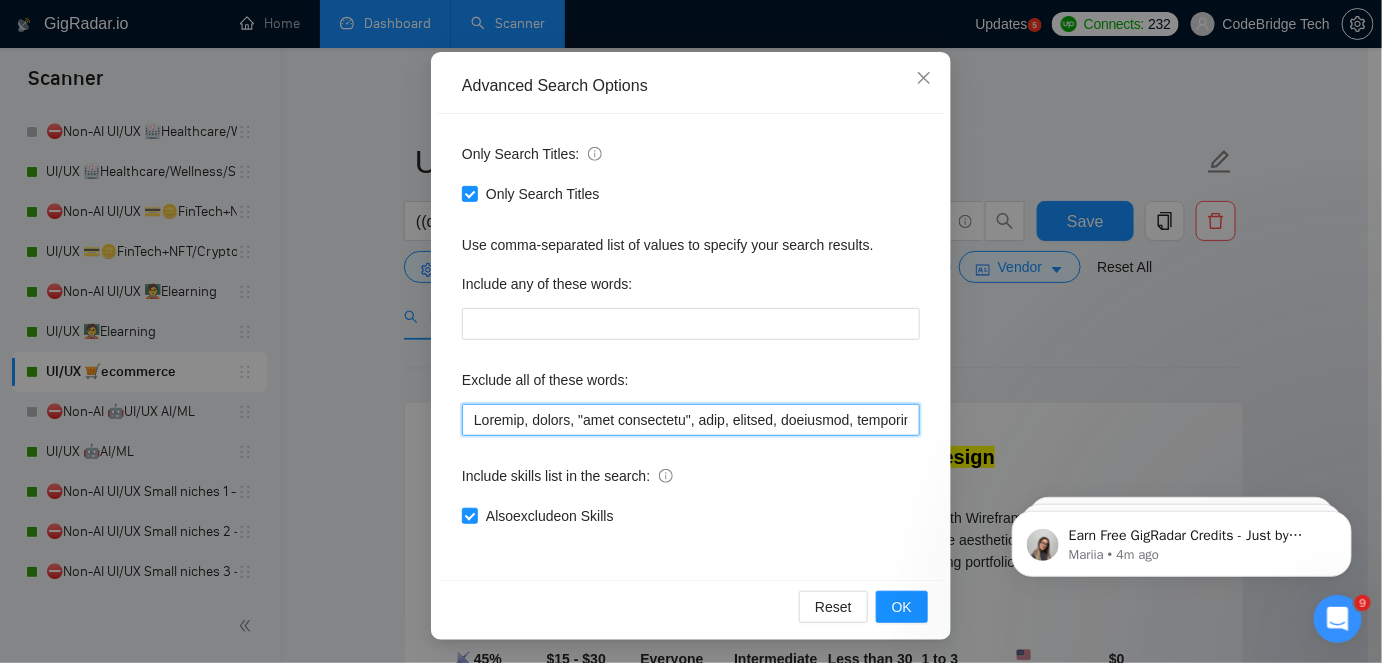 click at bounding box center (691, 420) 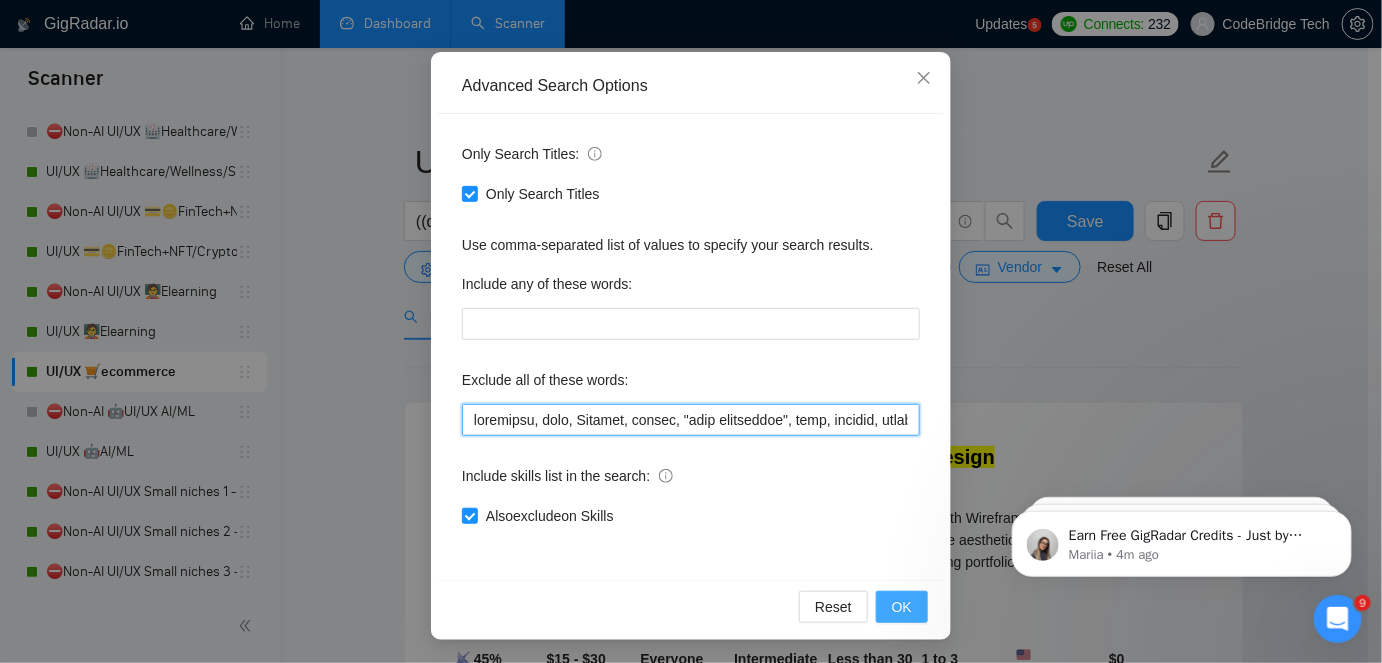 type on "wordpress, divi, Bespoke, groove, "fast turnaround", odoo, hubspot, mailchimp, mailerlite, Wrap, amazon, "tote bag", booth, Activewear, jersey, powerpoint, microsoft, "Quick turnaround", "work fast", "fast worker", Tableau, "technical design", "tech pack", "microsoft word", excel,"on site", "on-site", image, images, "ad designer", ads, branding, banner, banners,"social media marketing", "digital marketing",banner, "Creative Content", "creative content creator","alpha testing", recherche , cherche, "google docs", "google sheet", print, Email, "Convert Figma to HTML","fashion designer", sign, Klaviyo, "email designer", framer, webflow, flutterflow, firebase, equity, wix, photoshop, landing, one-pager, "one pager", migrate, industrial, agencies, "ONLY INDEPENDENT FREELANCERS", "no agency", "no agencies", "only individuals", "only individual freelancers", "agencies will be ignored", shopify, "shopify expert", 3d, kajabi, icon, icons, packaging, modelling, manufacturing, manufactory,"content writer", "content w..." 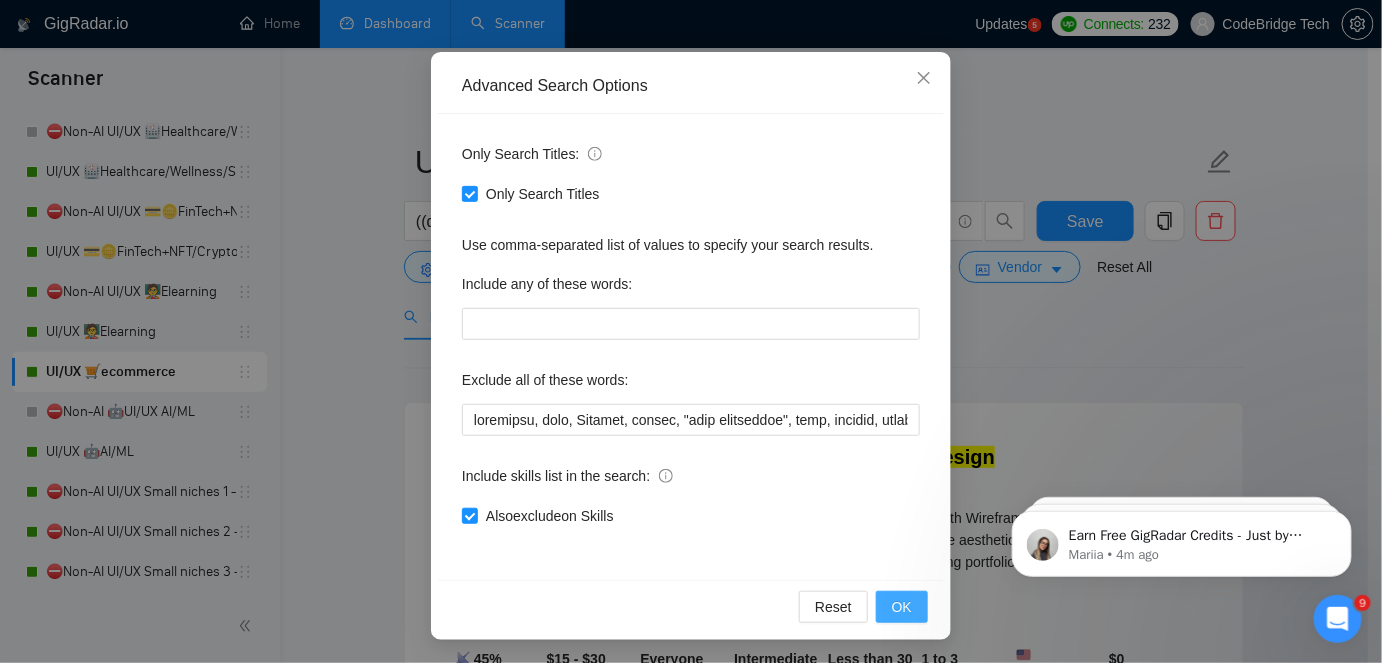 click on "OK" at bounding box center (902, 607) 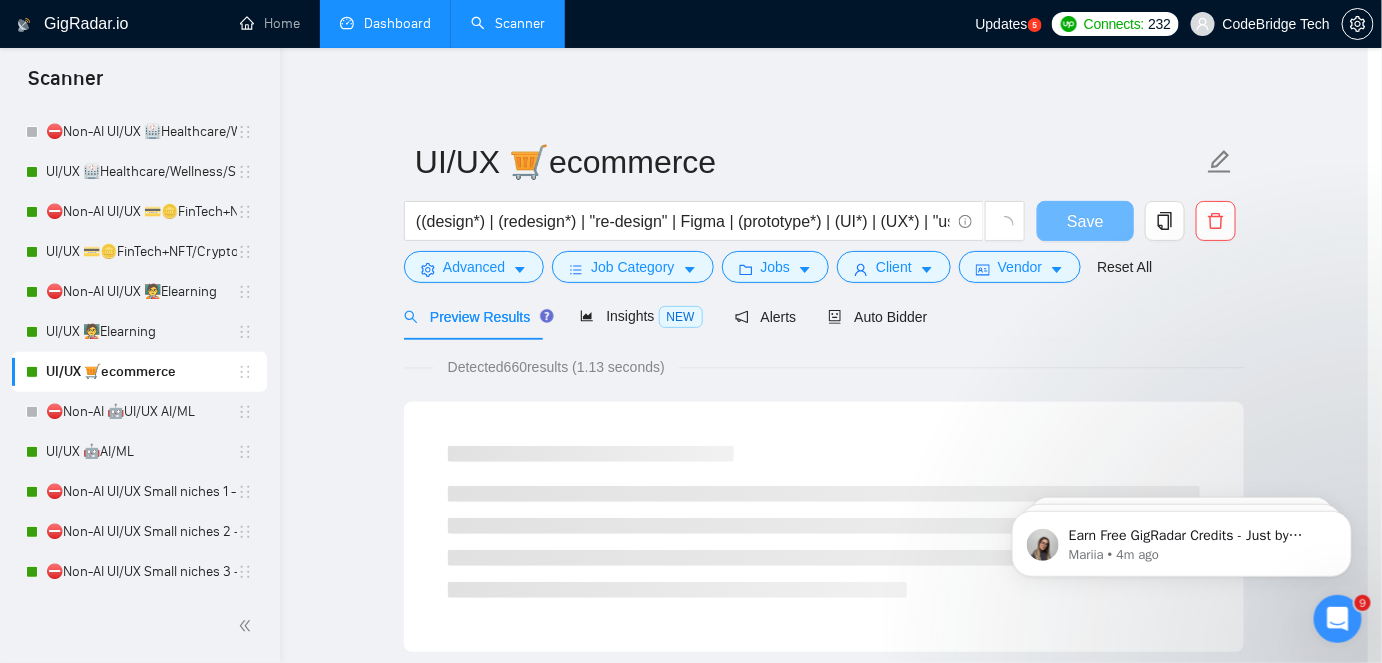 scroll, scrollTop: 68, scrollLeft: 0, axis: vertical 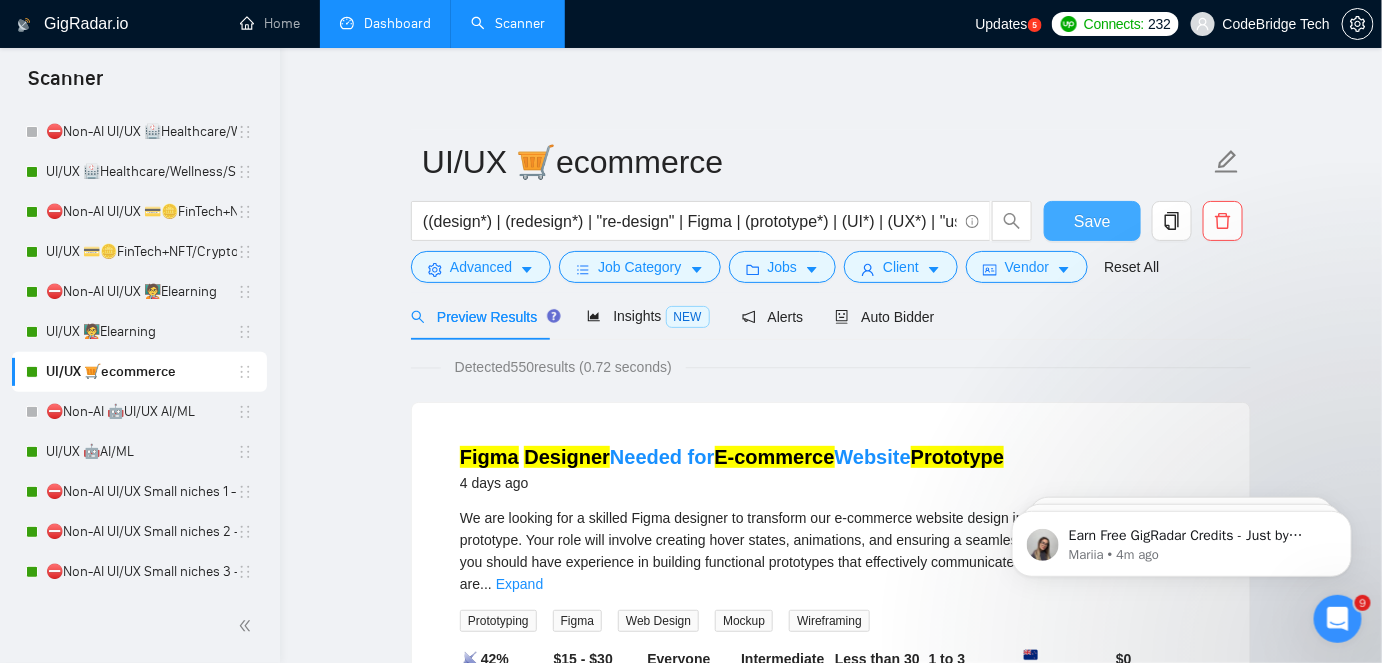 click on "Save" at bounding box center (1092, 221) 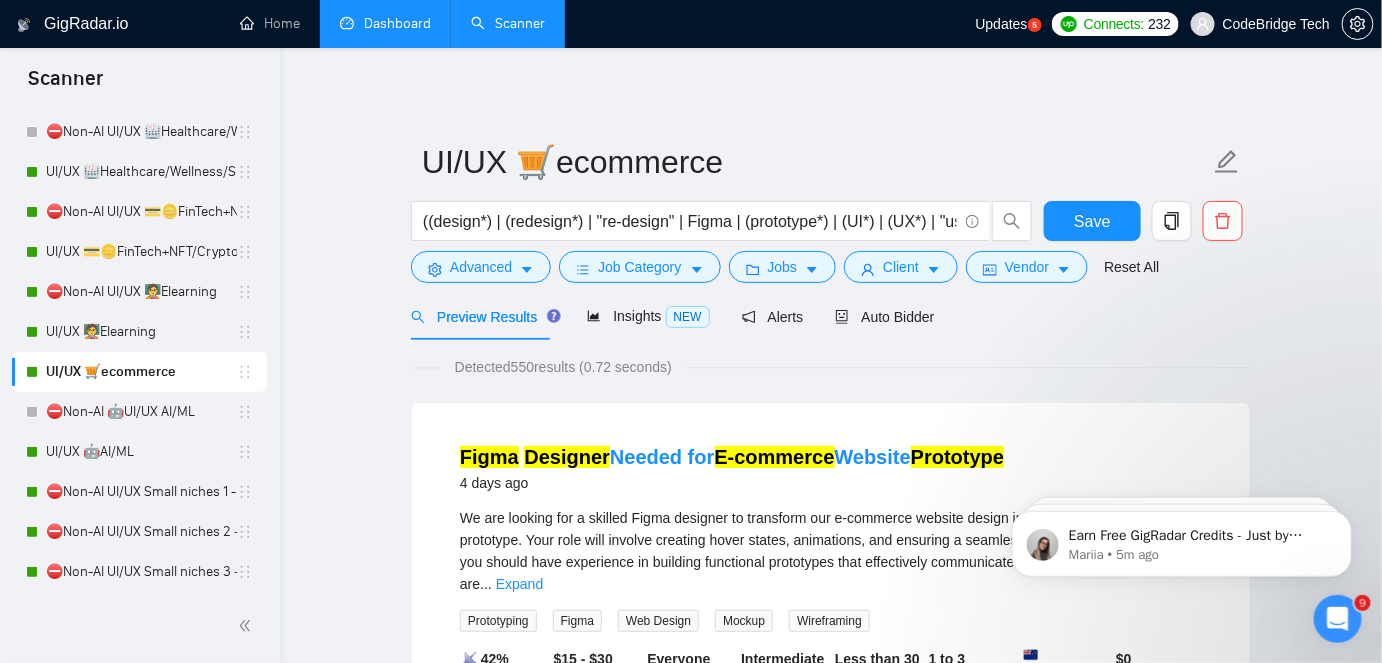 click on "Dashboard" at bounding box center [385, 23] 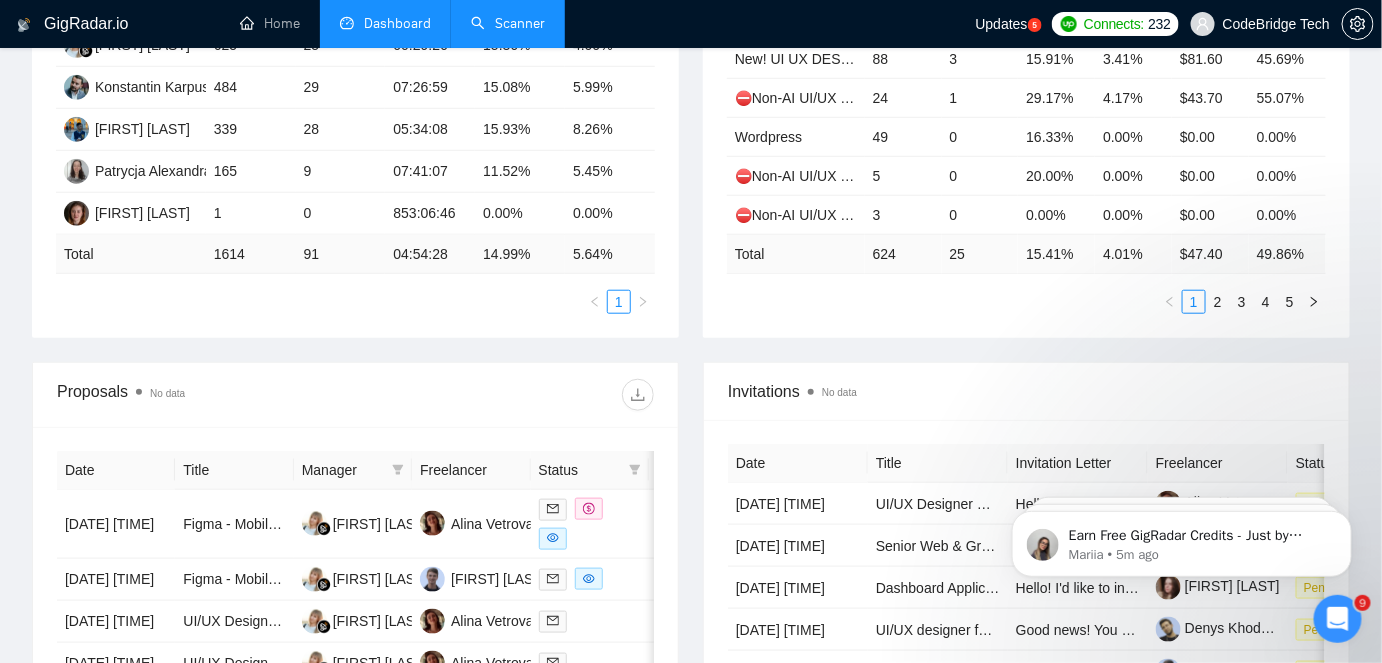 scroll, scrollTop: 727, scrollLeft: 0, axis: vertical 